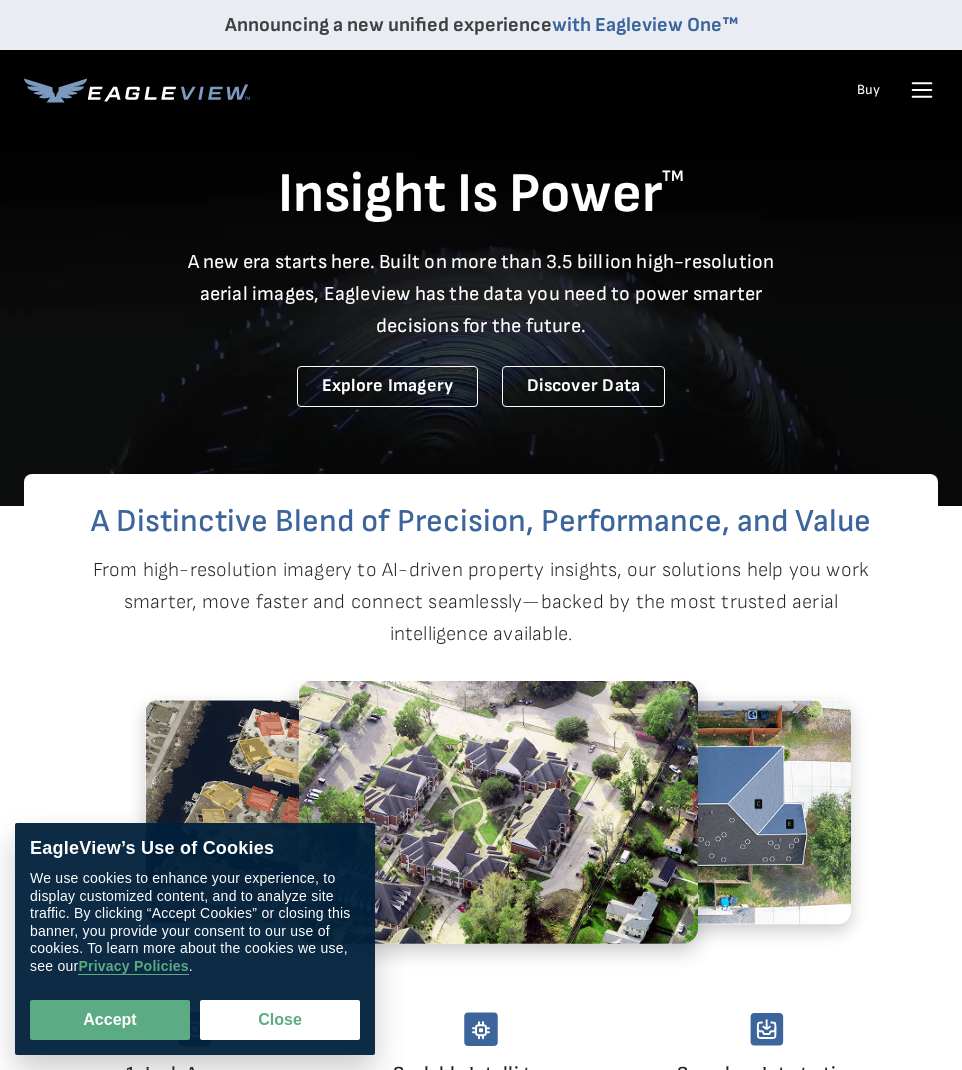 scroll, scrollTop: 0, scrollLeft: 0, axis: both 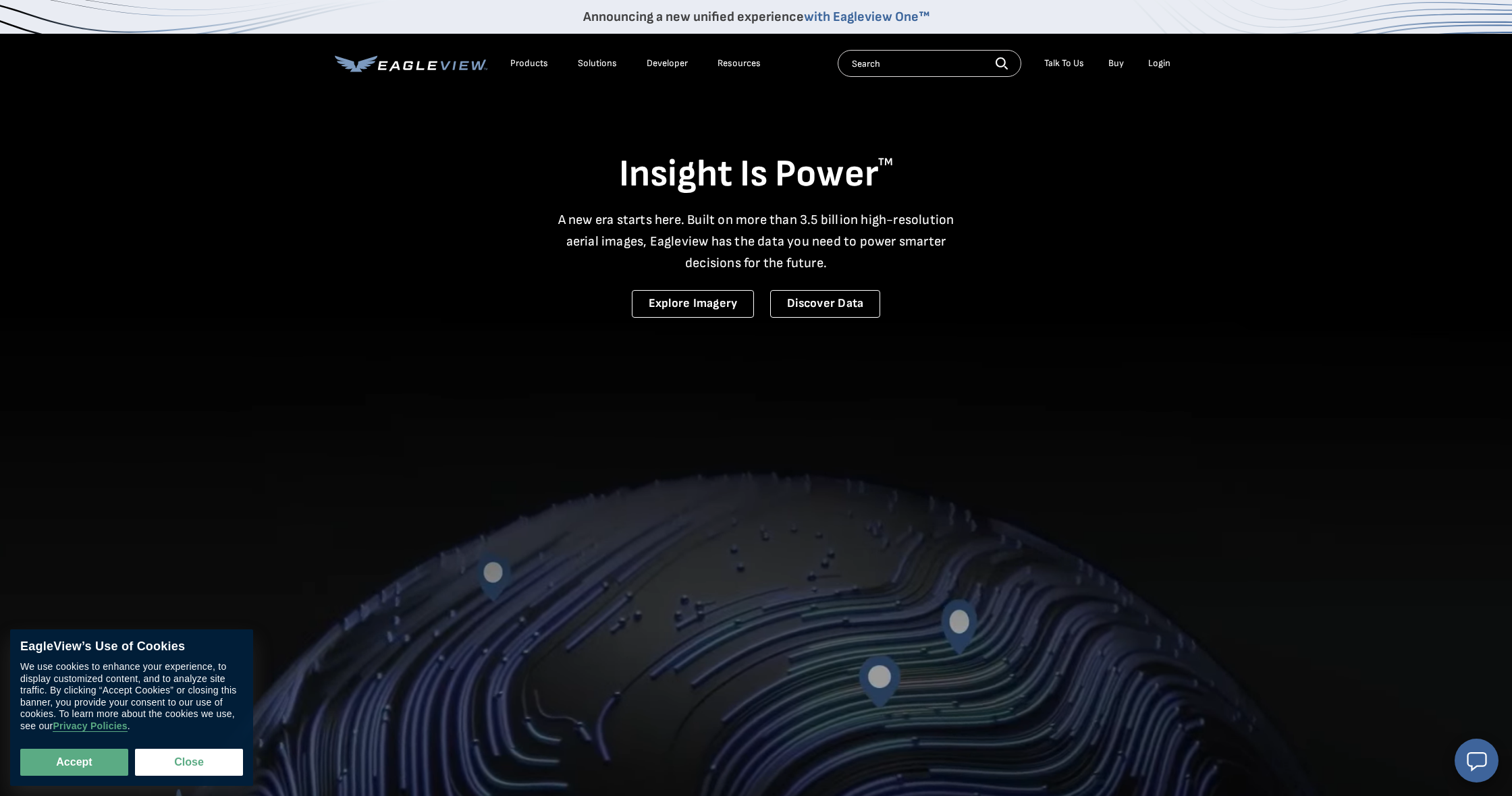 click on "Login" at bounding box center [1159, 63] 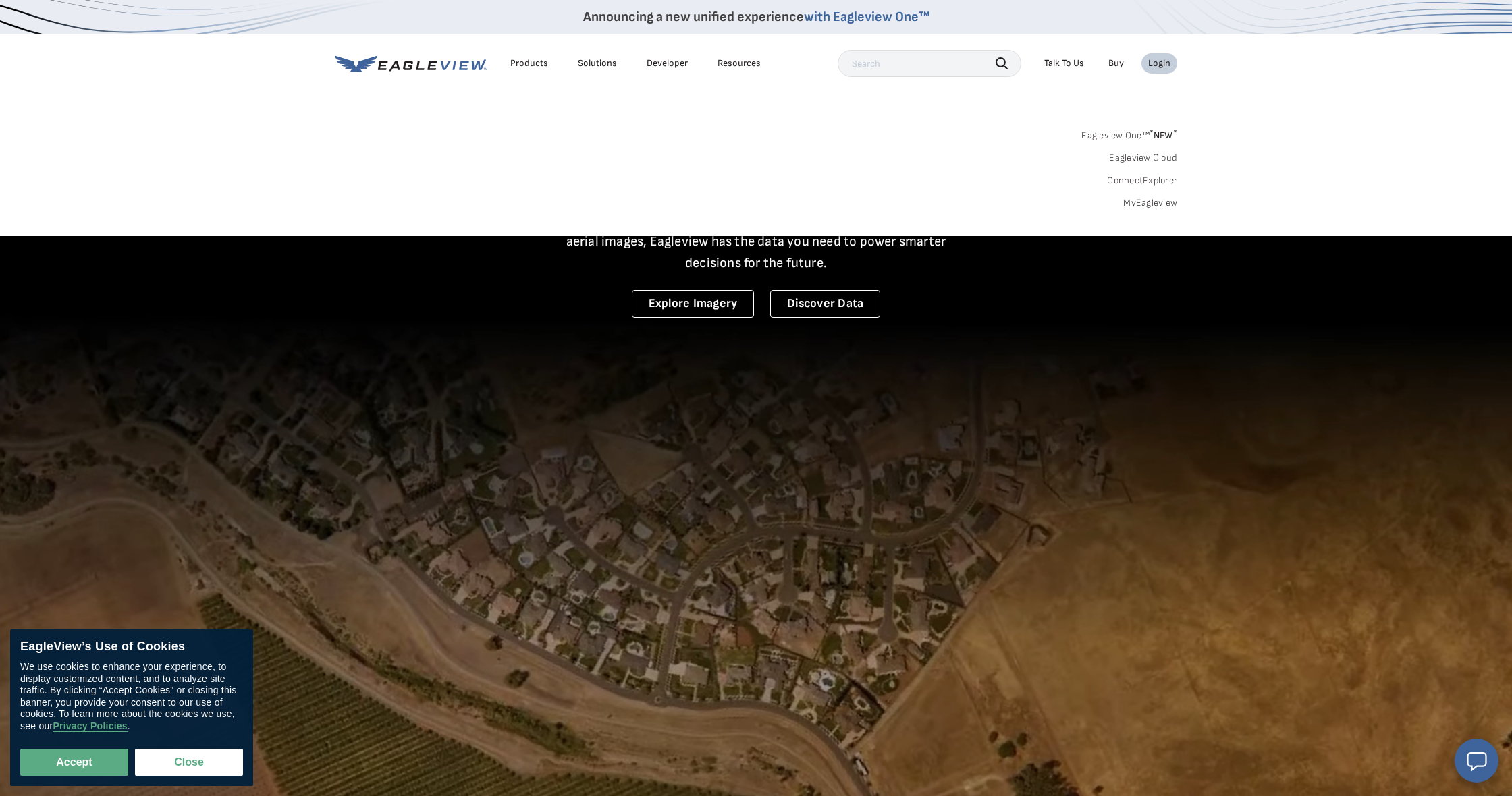 click on "Login" at bounding box center [1159, 63] 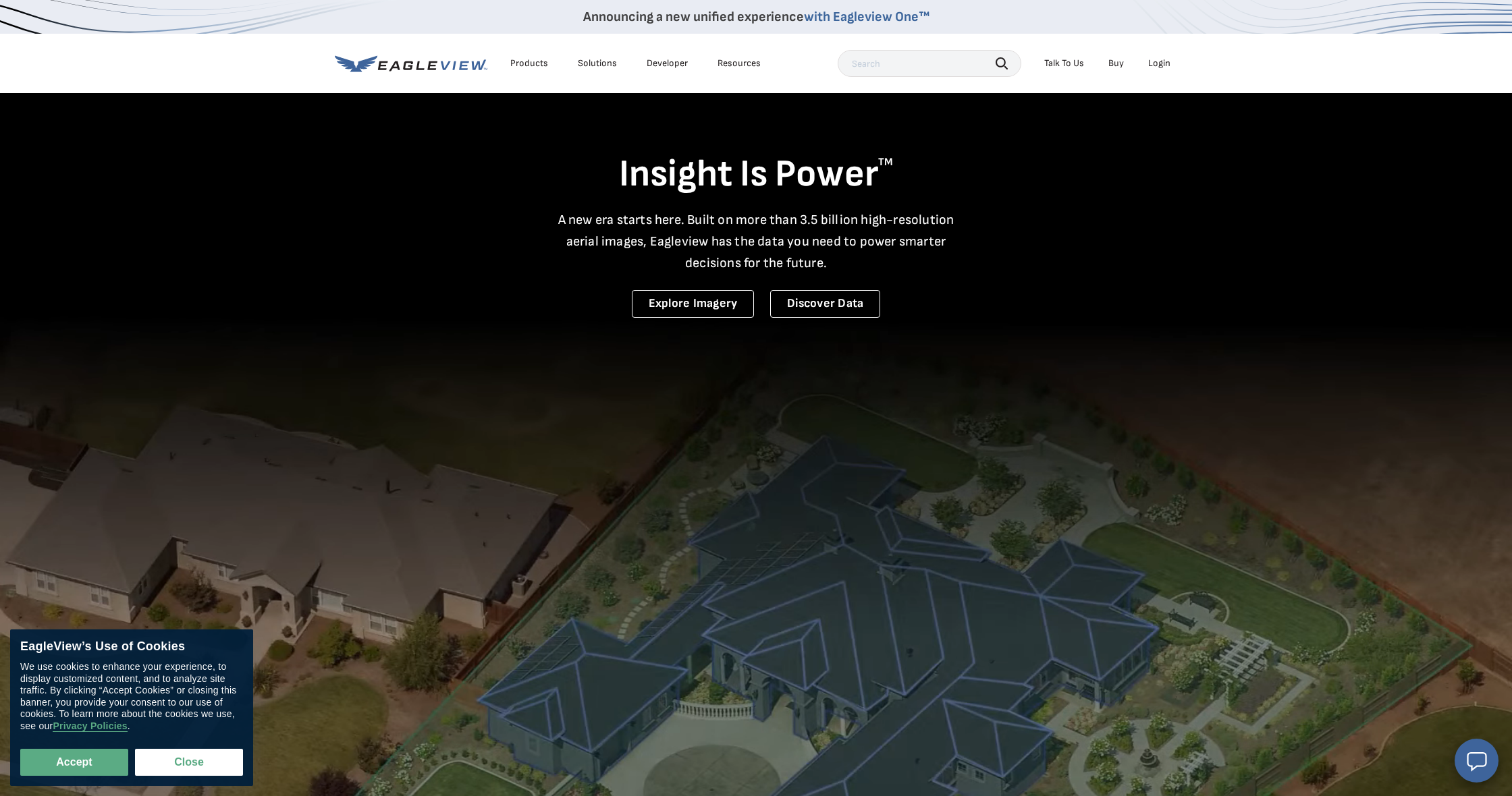 click on "Login" at bounding box center [1159, 63] 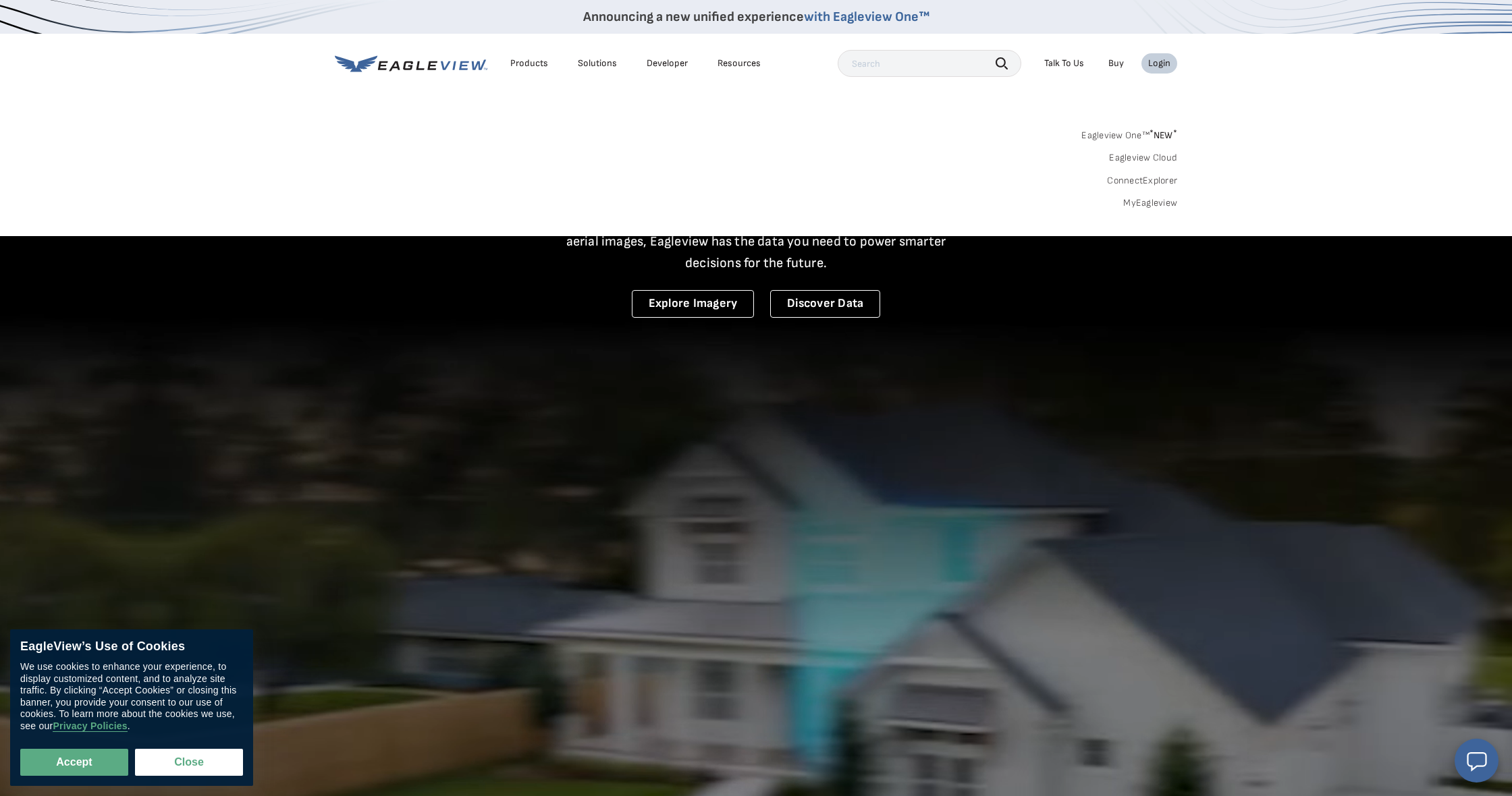 click on "Login" at bounding box center (1159, 63) 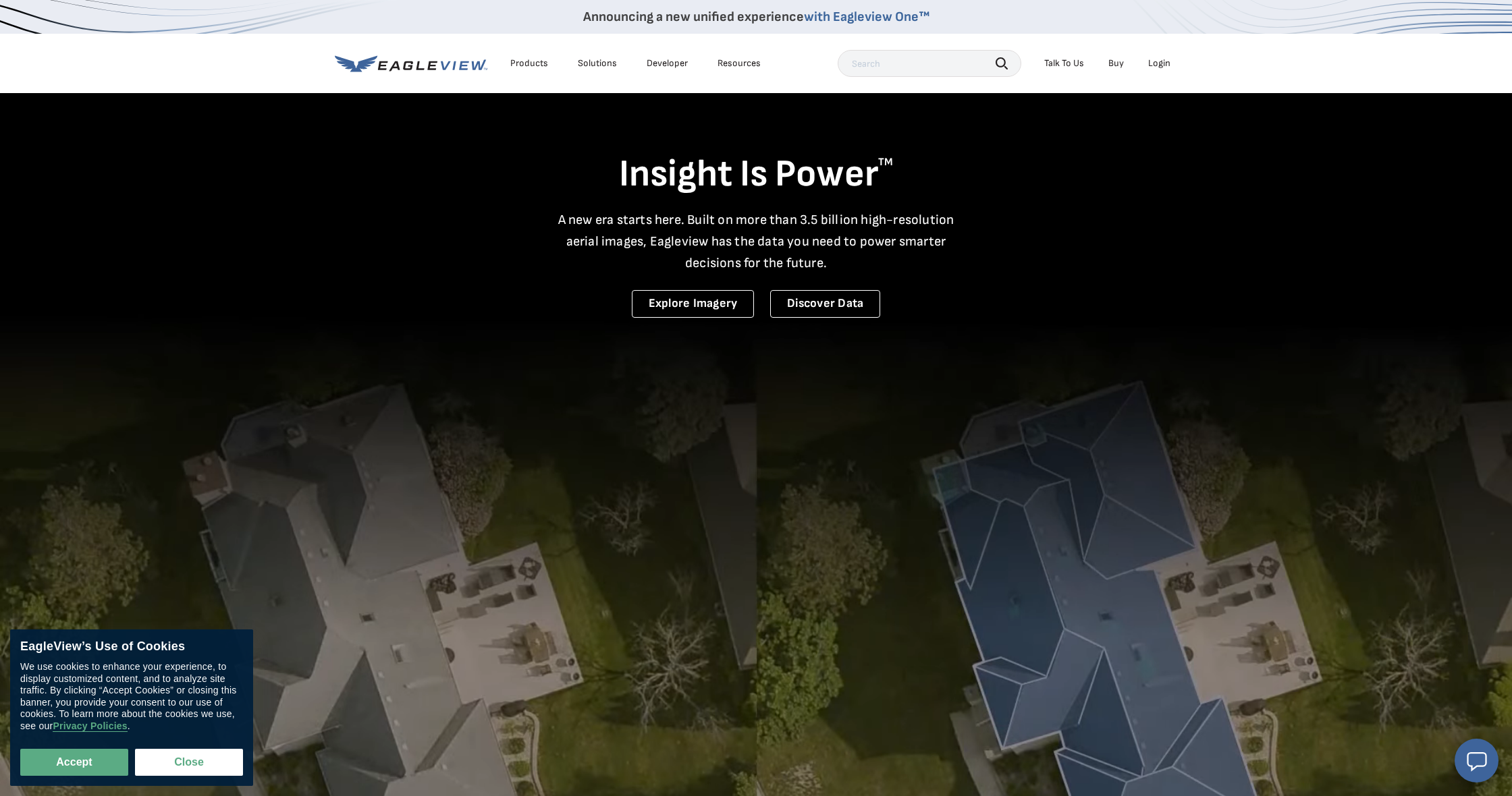 click on "Login" at bounding box center [1159, 63] 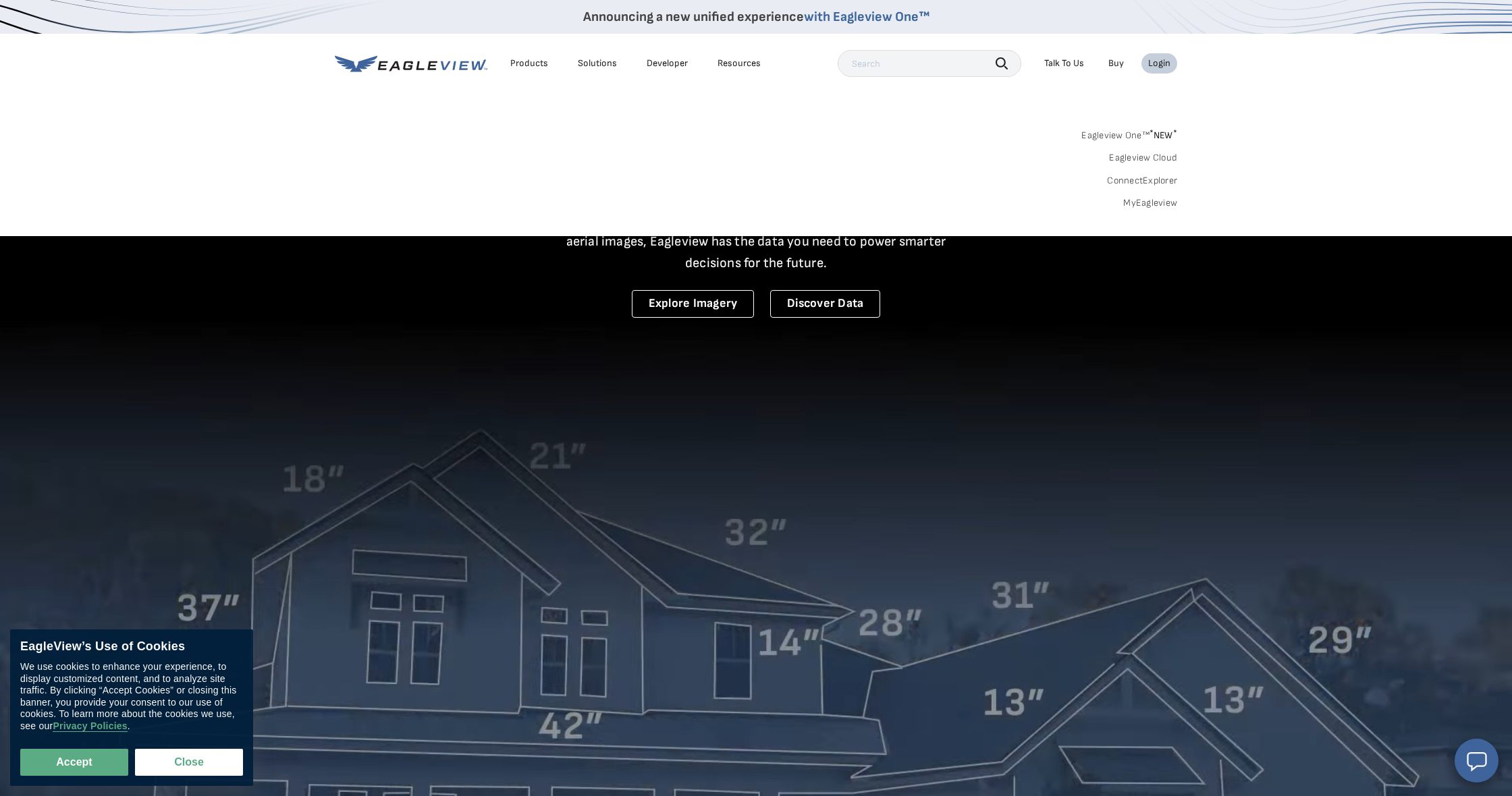 click on "* NEW *" at bounding box center (1163, 135) 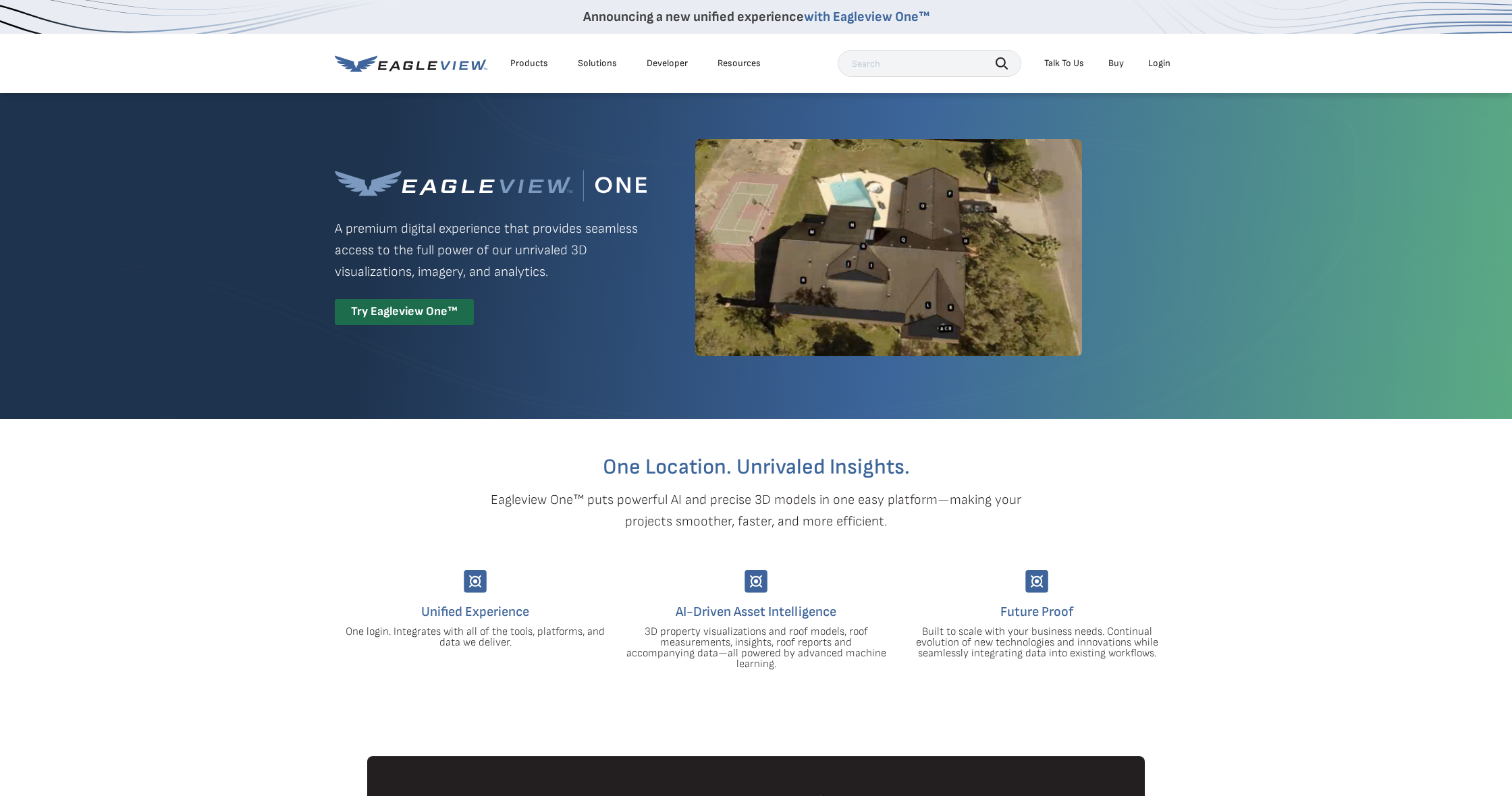 scroll, scrollTop: 0, scrollLeft: 0, axis: both 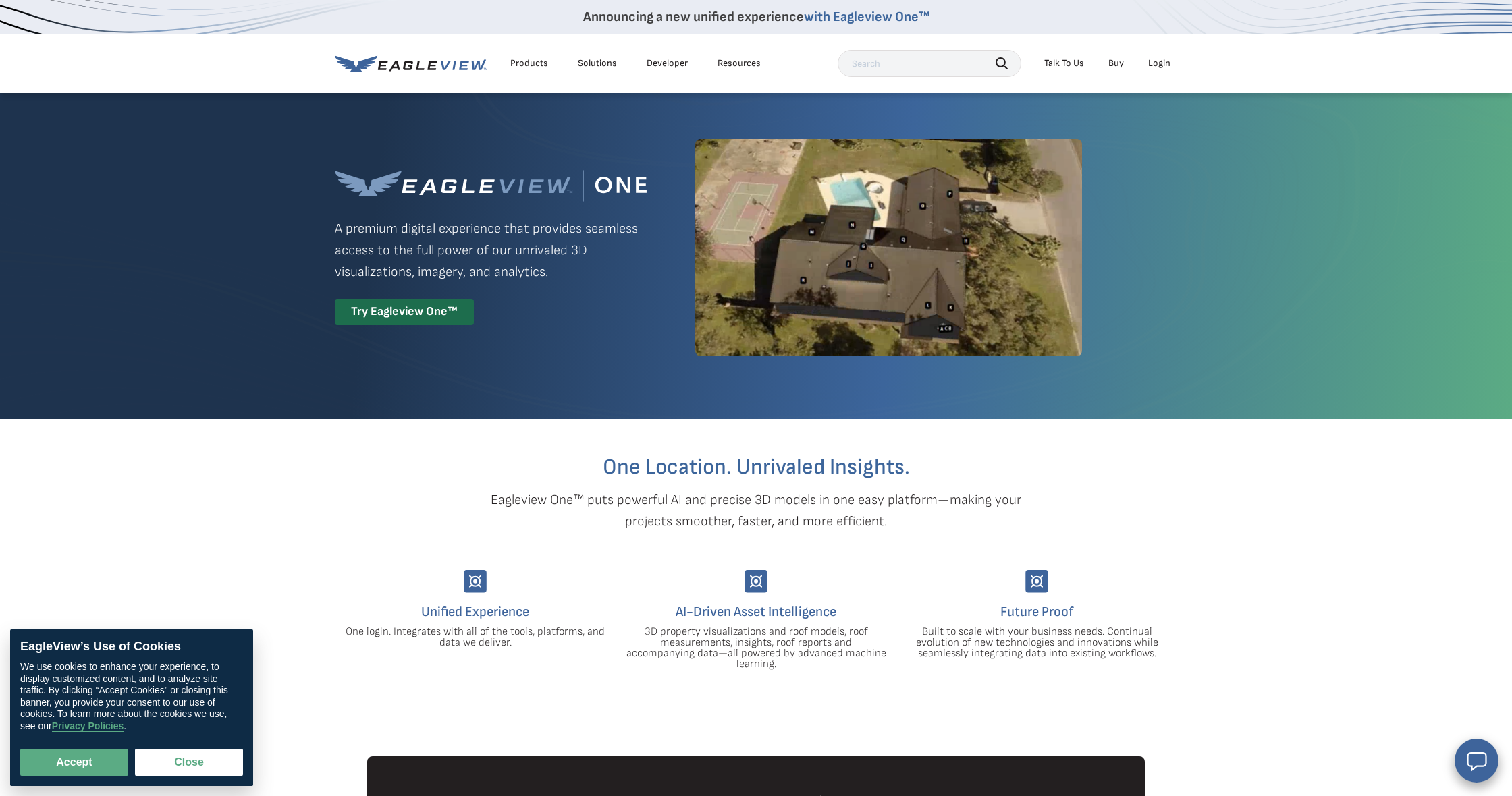 click on "Login" at bounding box center (1159, 63) 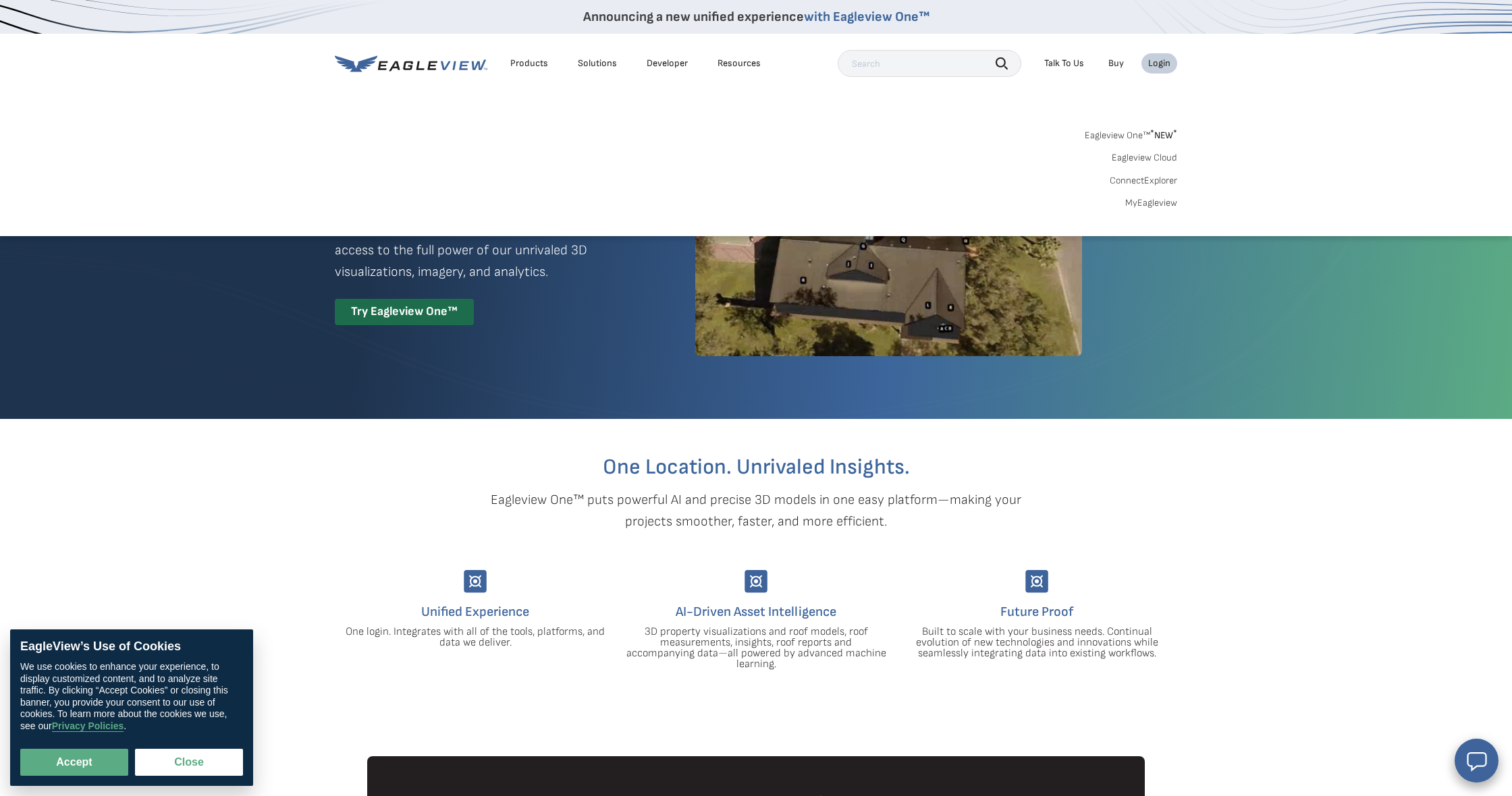 click on "MyEagleview" at bounding box center [1151, 203] 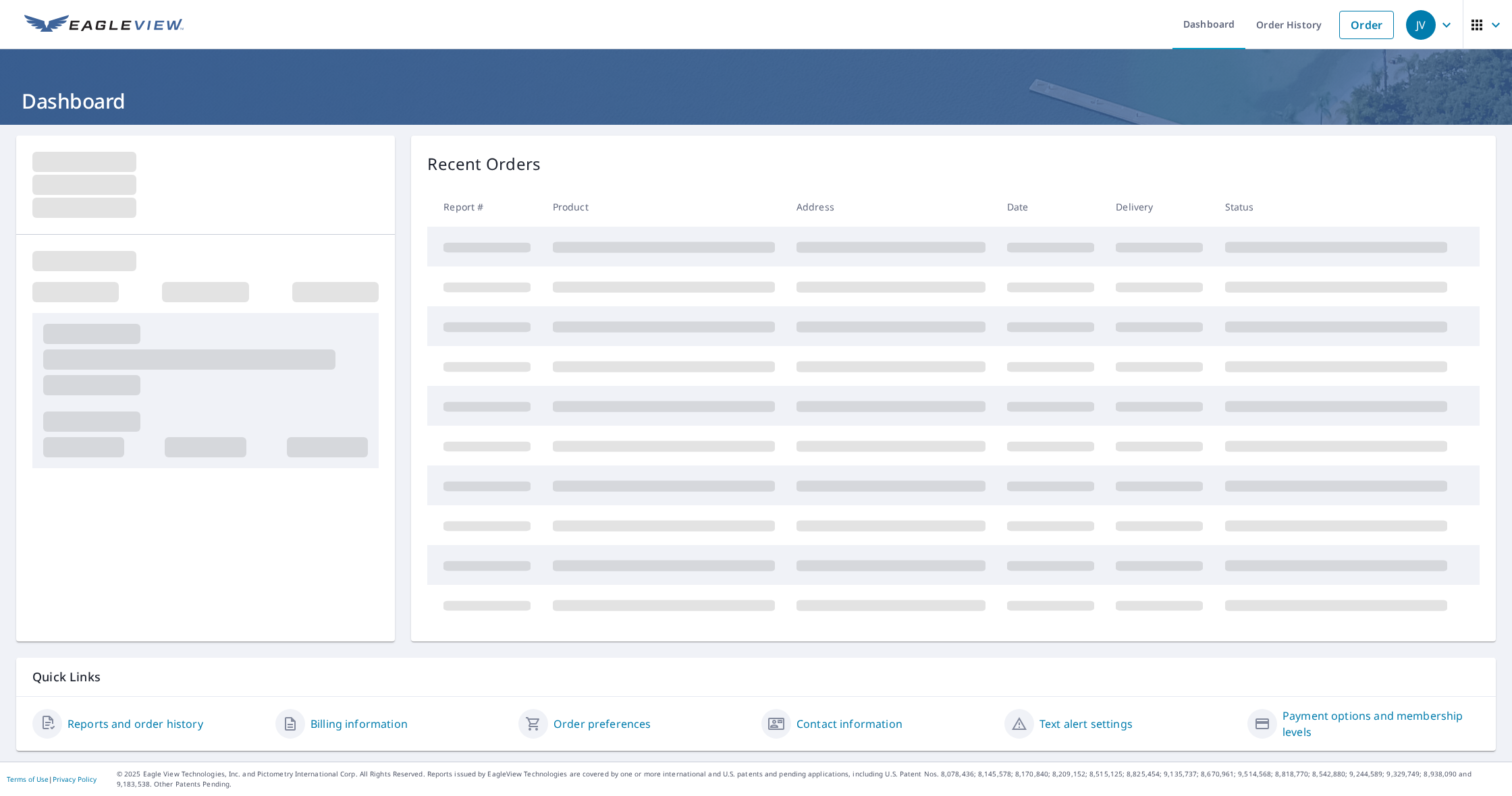 scroll, scrollTop: 0, scrollLeft: 0, axis: both 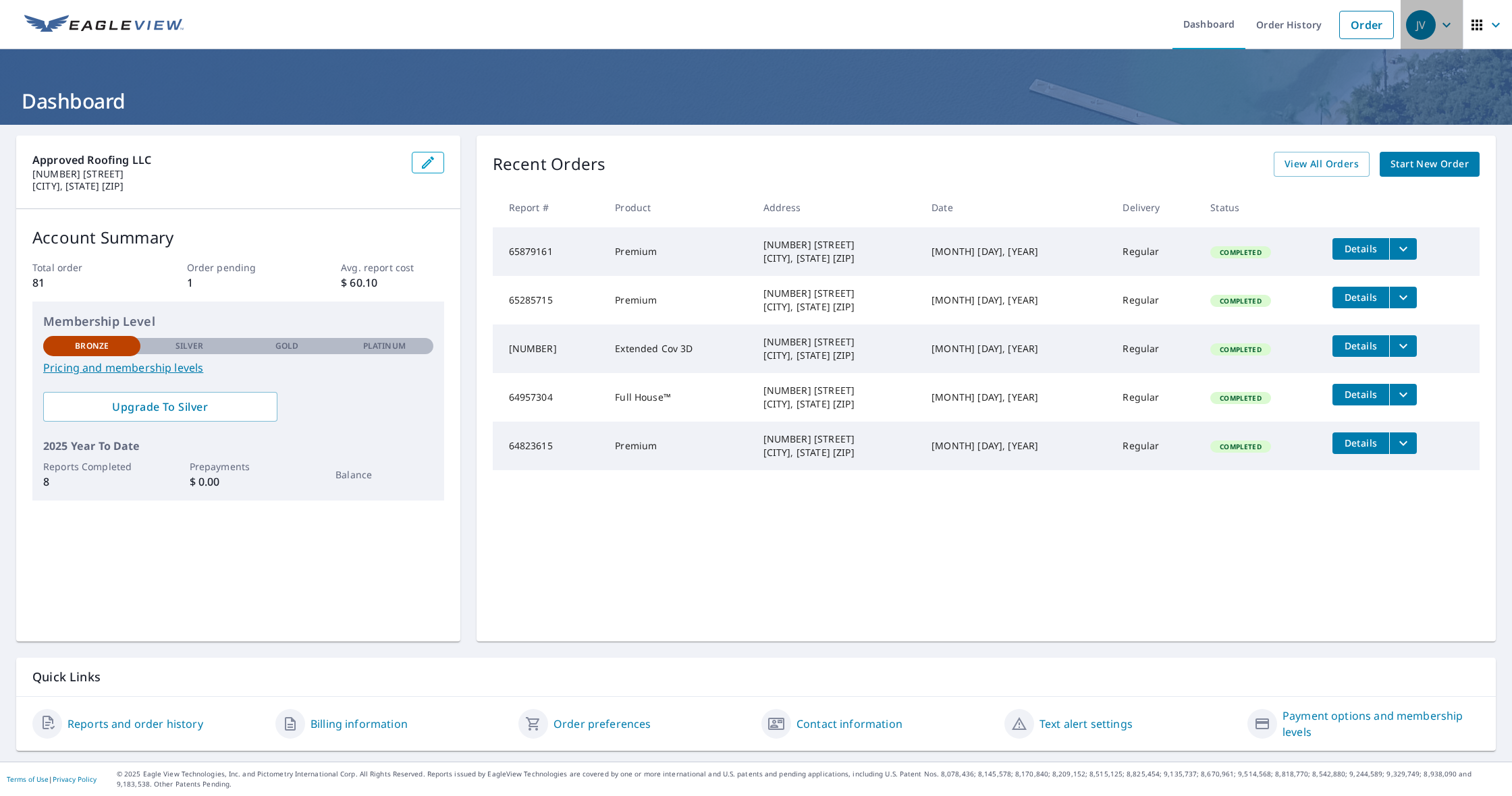 click 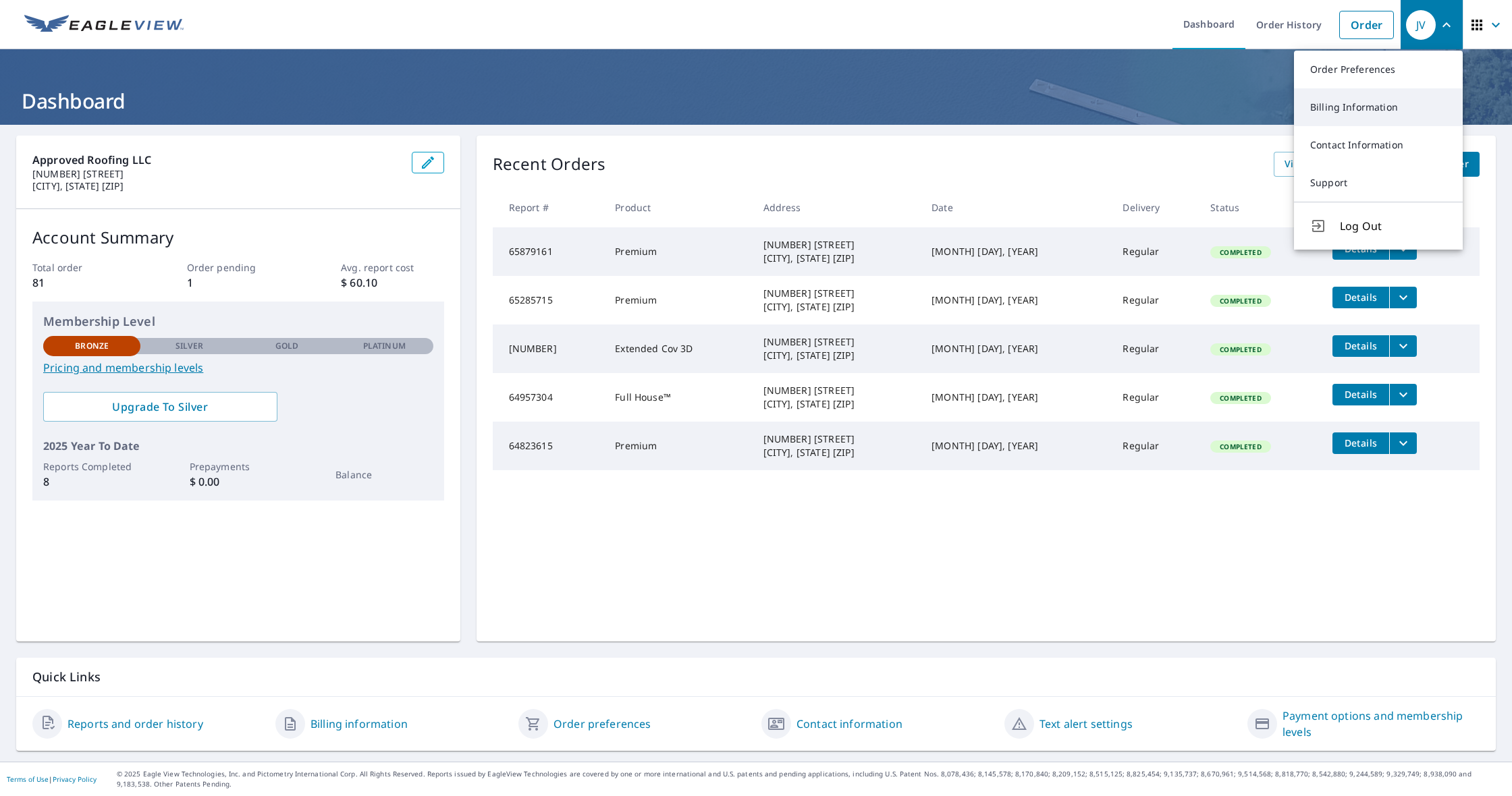 click on "Billing Information" at bounding box center [1378, 107] 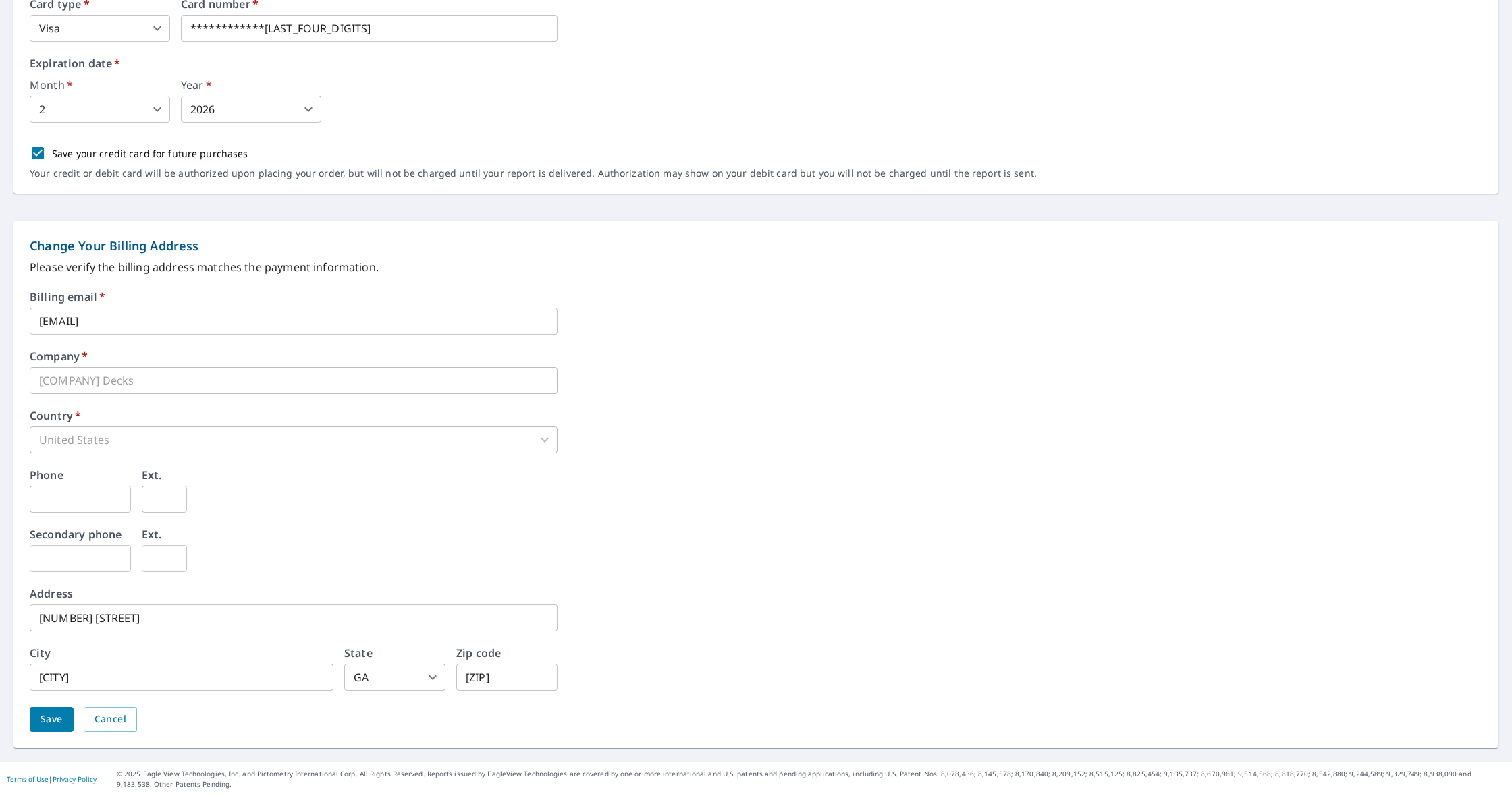 scroll, scrollTop: 335, scrollLeft: 0, axis: vertical 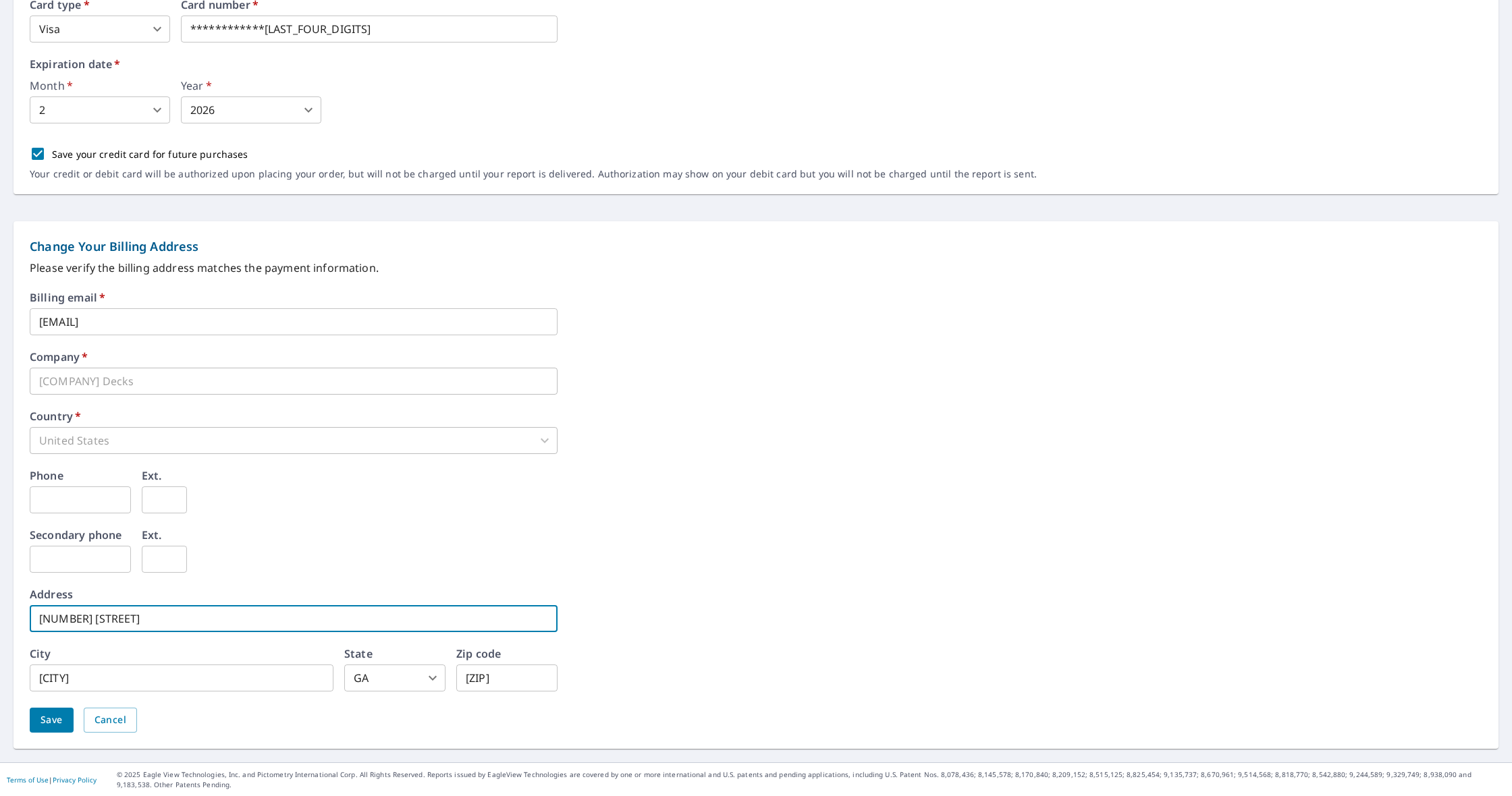 click on "[NUMBER] [STREET]" at bounding box center (294, 619) 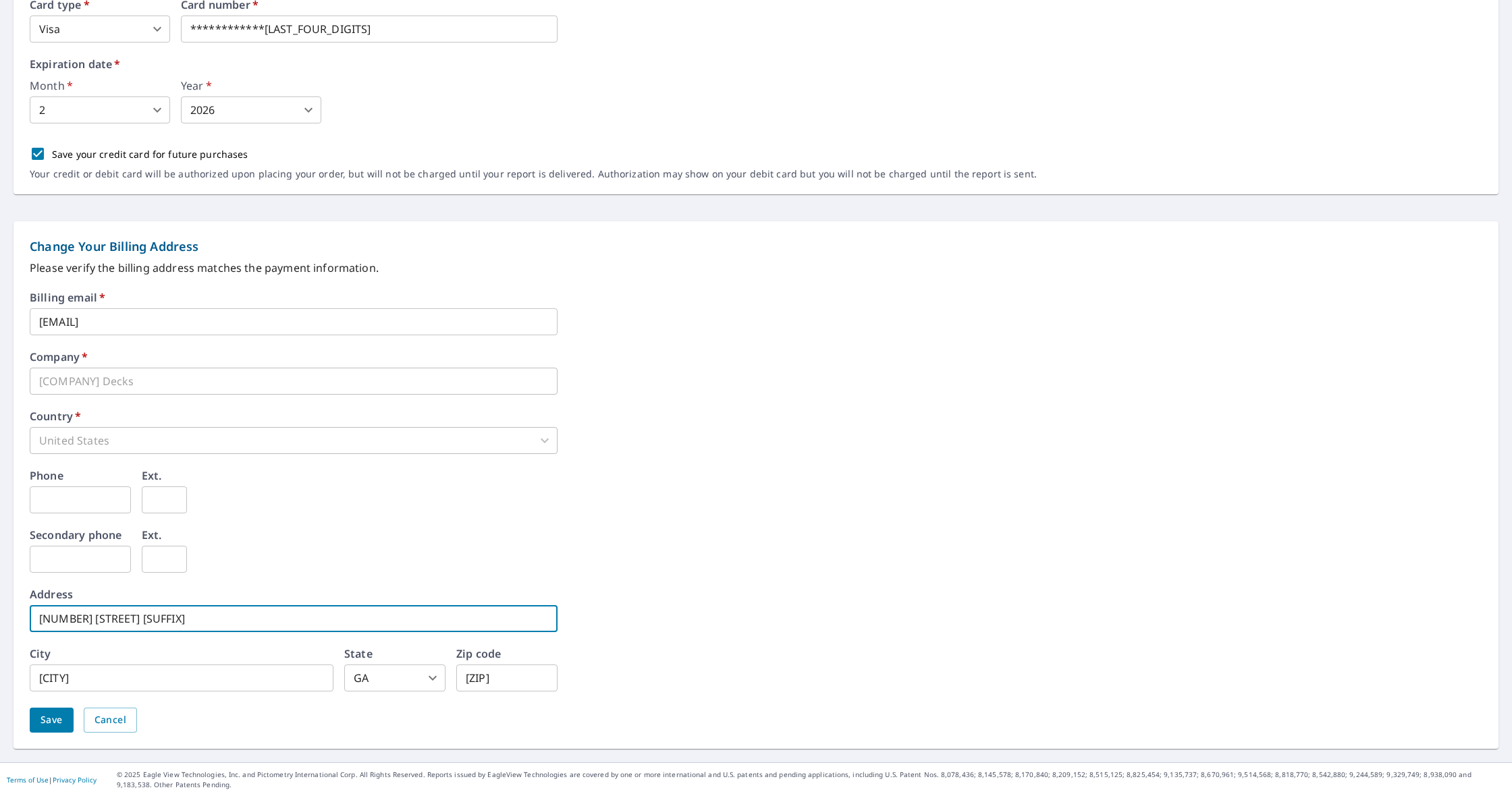 type on "[NUMBER] [STREET] [SUFFIX]" 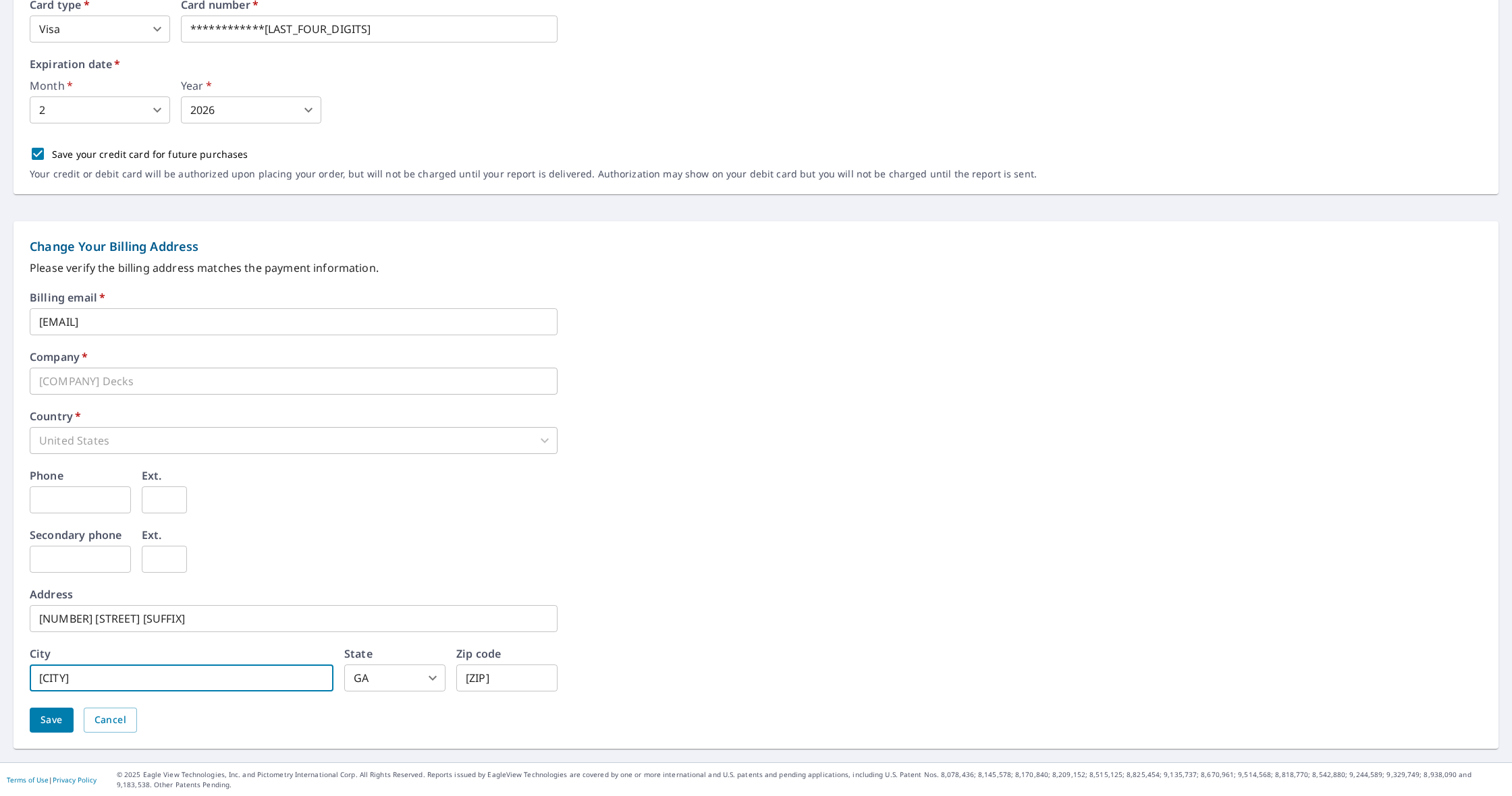 click on "[CITY]" at bounding box center [182, 678] 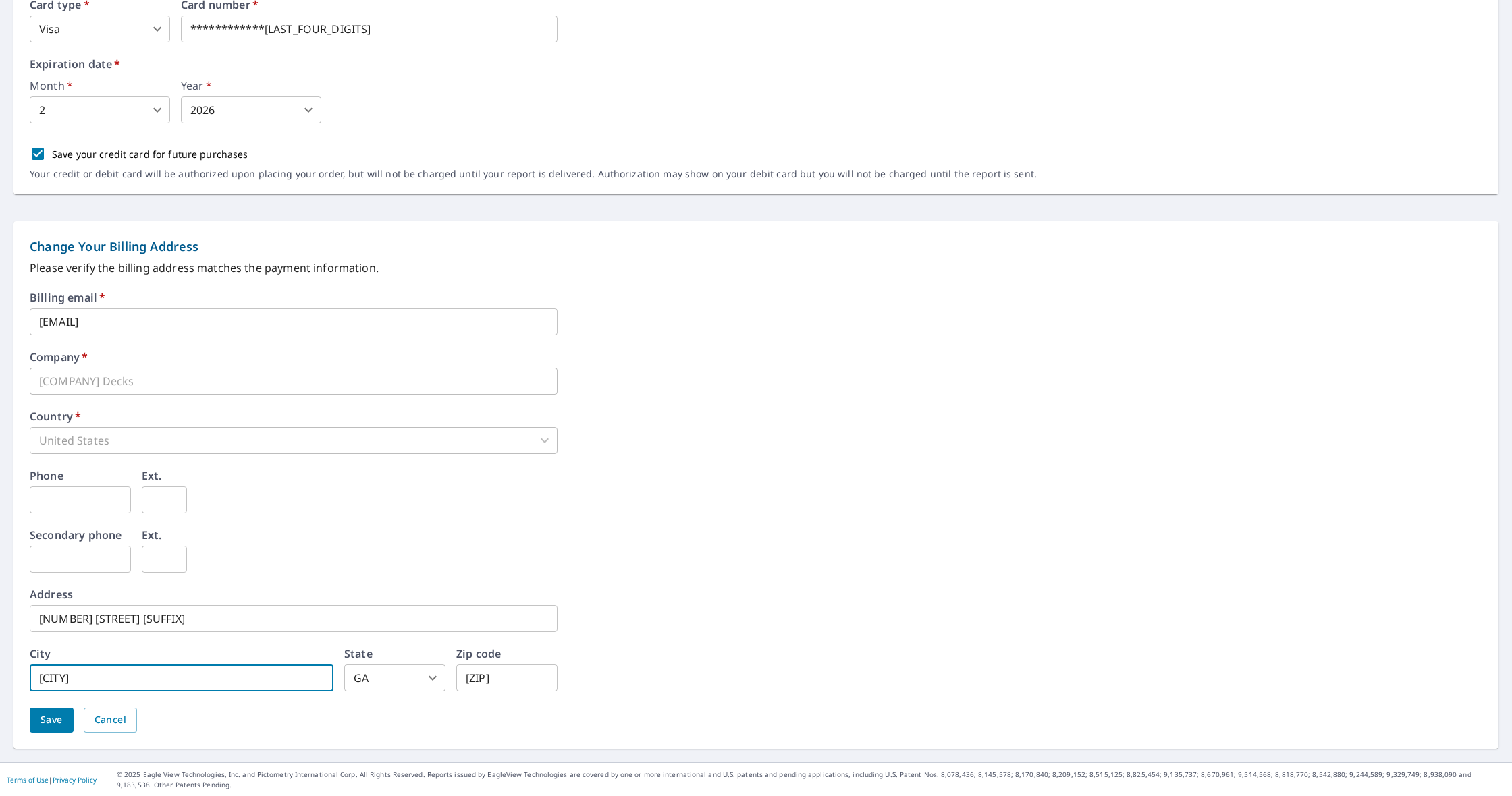 scroll, scrollTop: 0, scrollLeft: 1, axis: horizontal 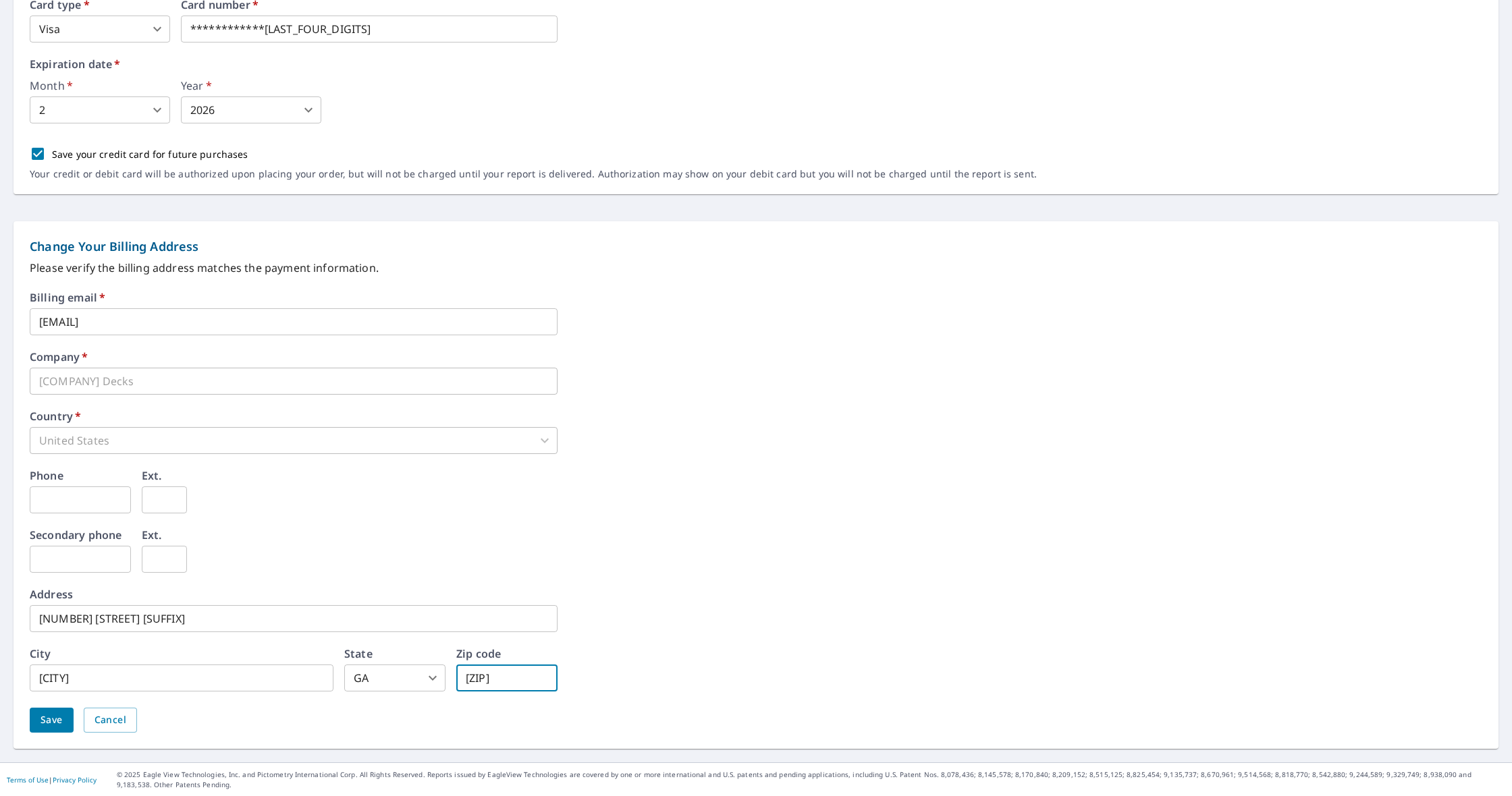 click on "[ZIP]" at bounding box center (507, 678) 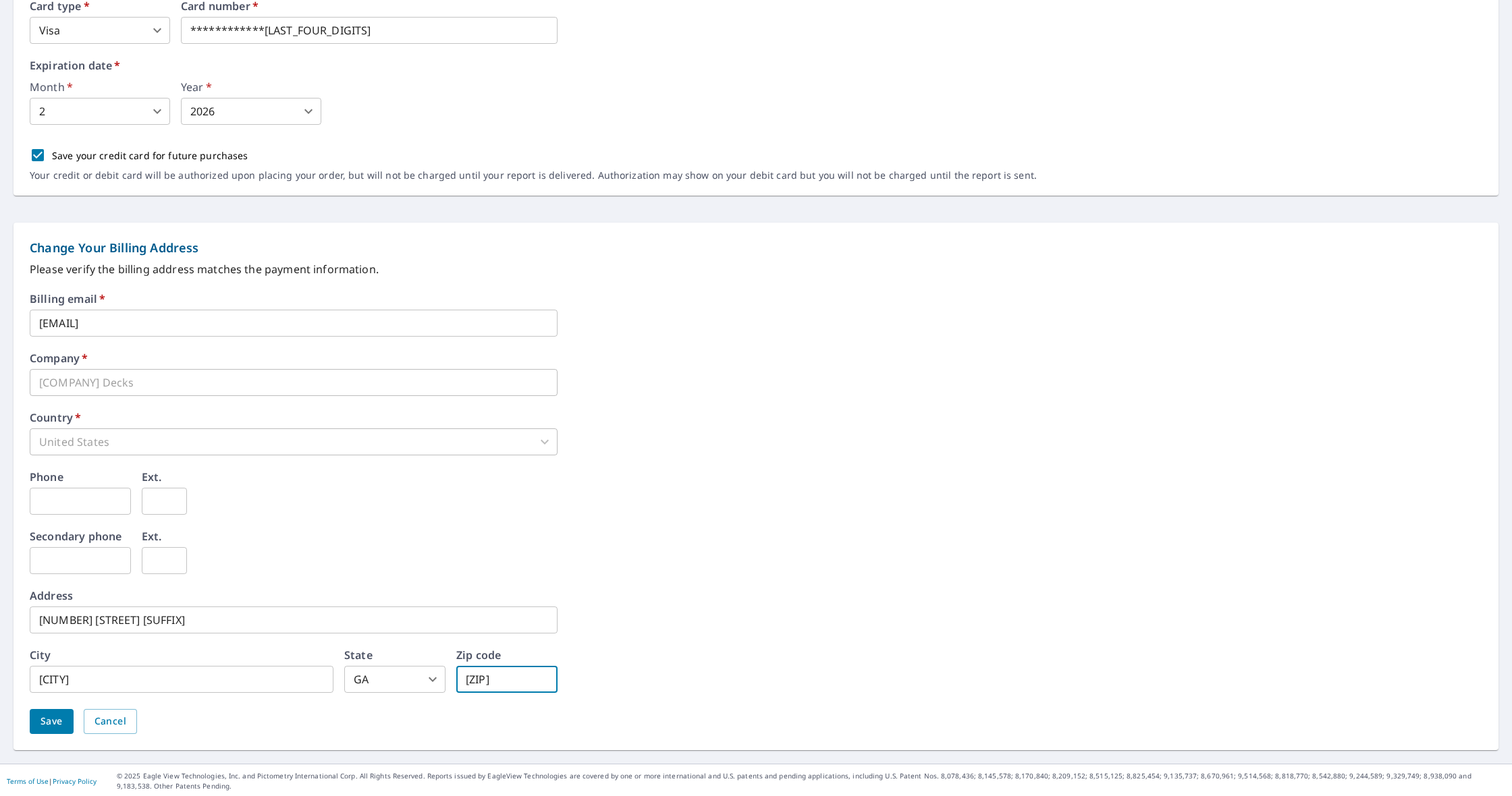 click on "[ZIP]" at bounding box center [507, 679] 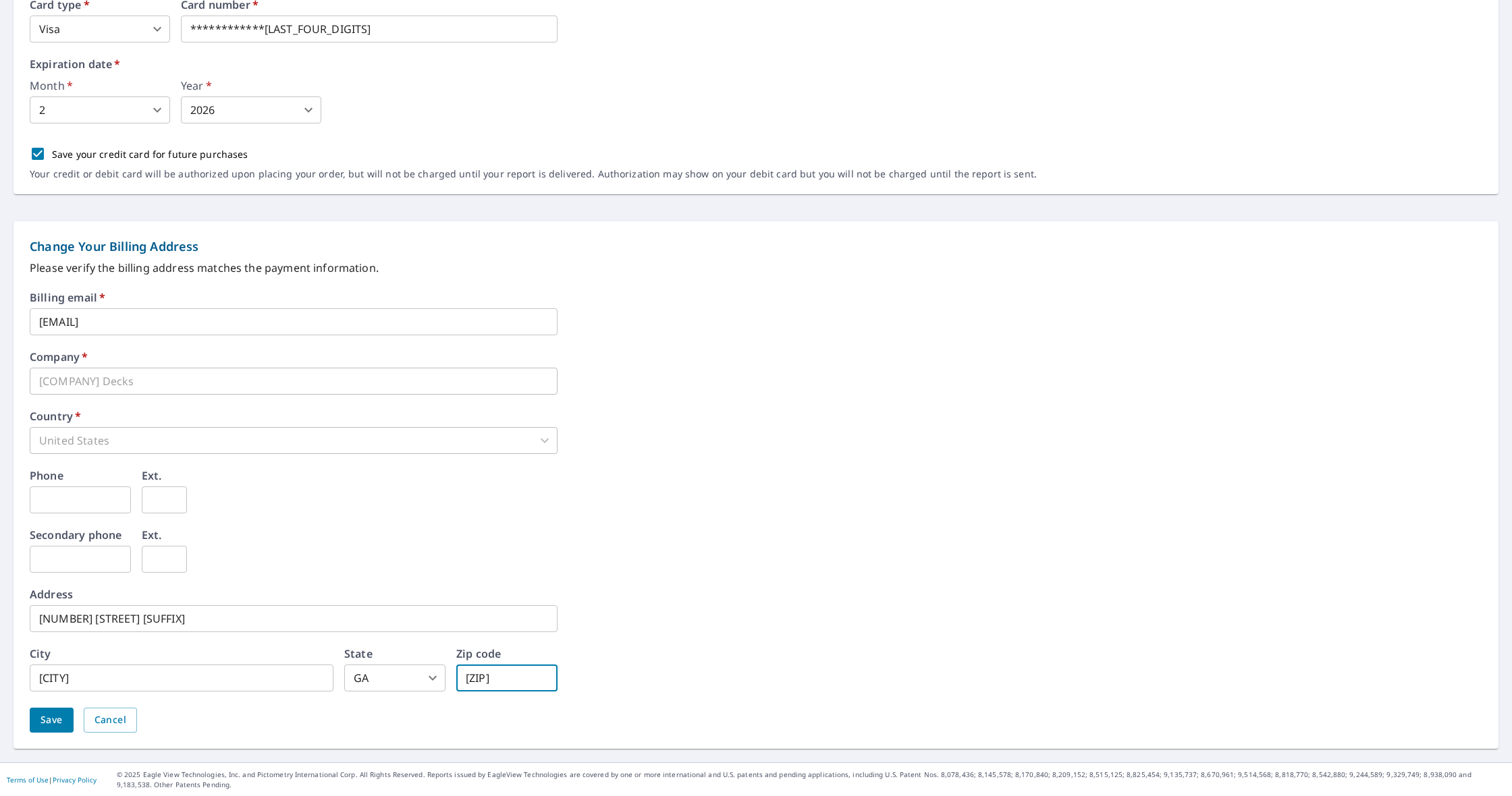 scroll, scrollTop: 0, scrollLeft: 0, axis: both 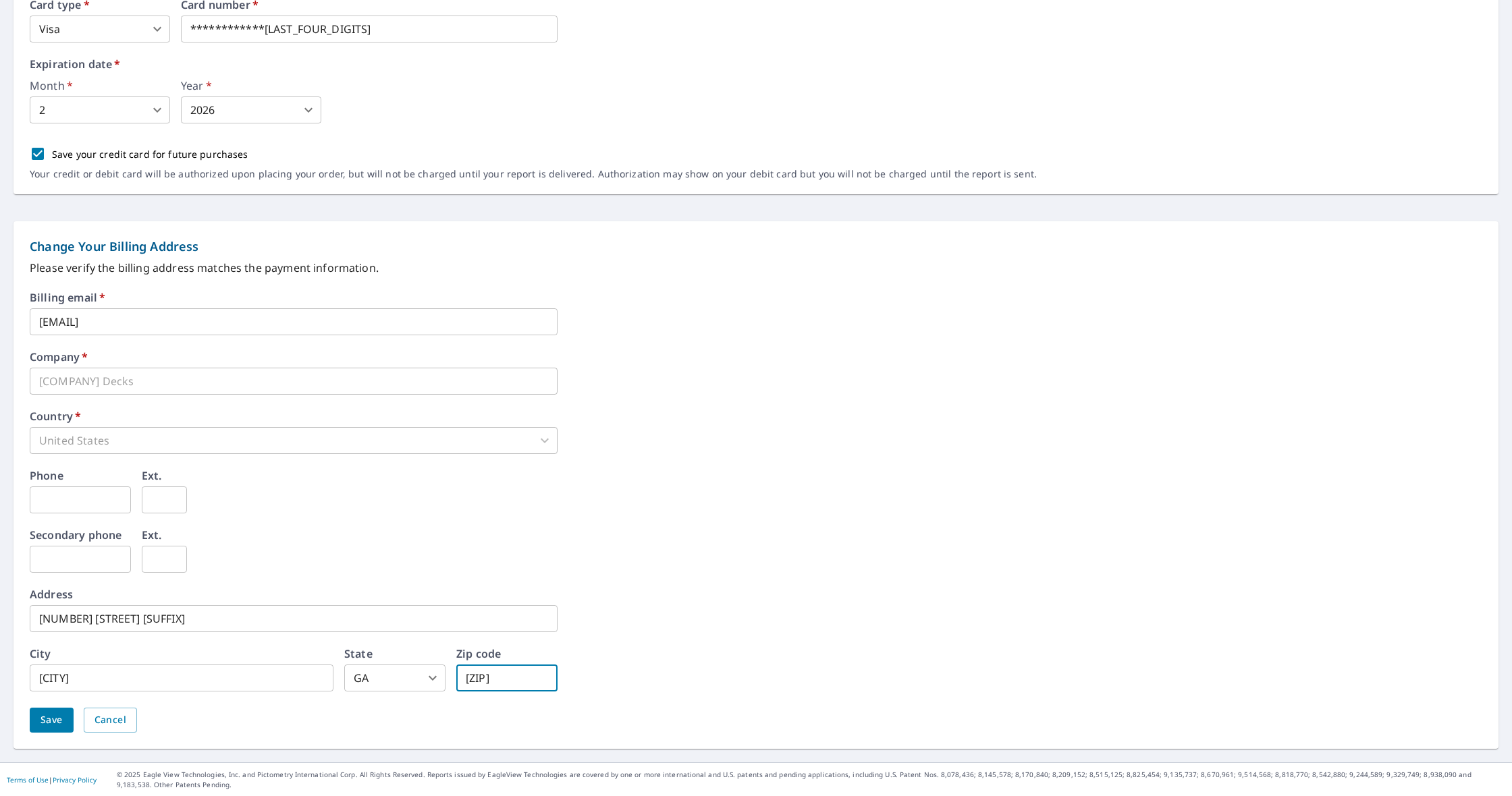 type on "[ZIP]" 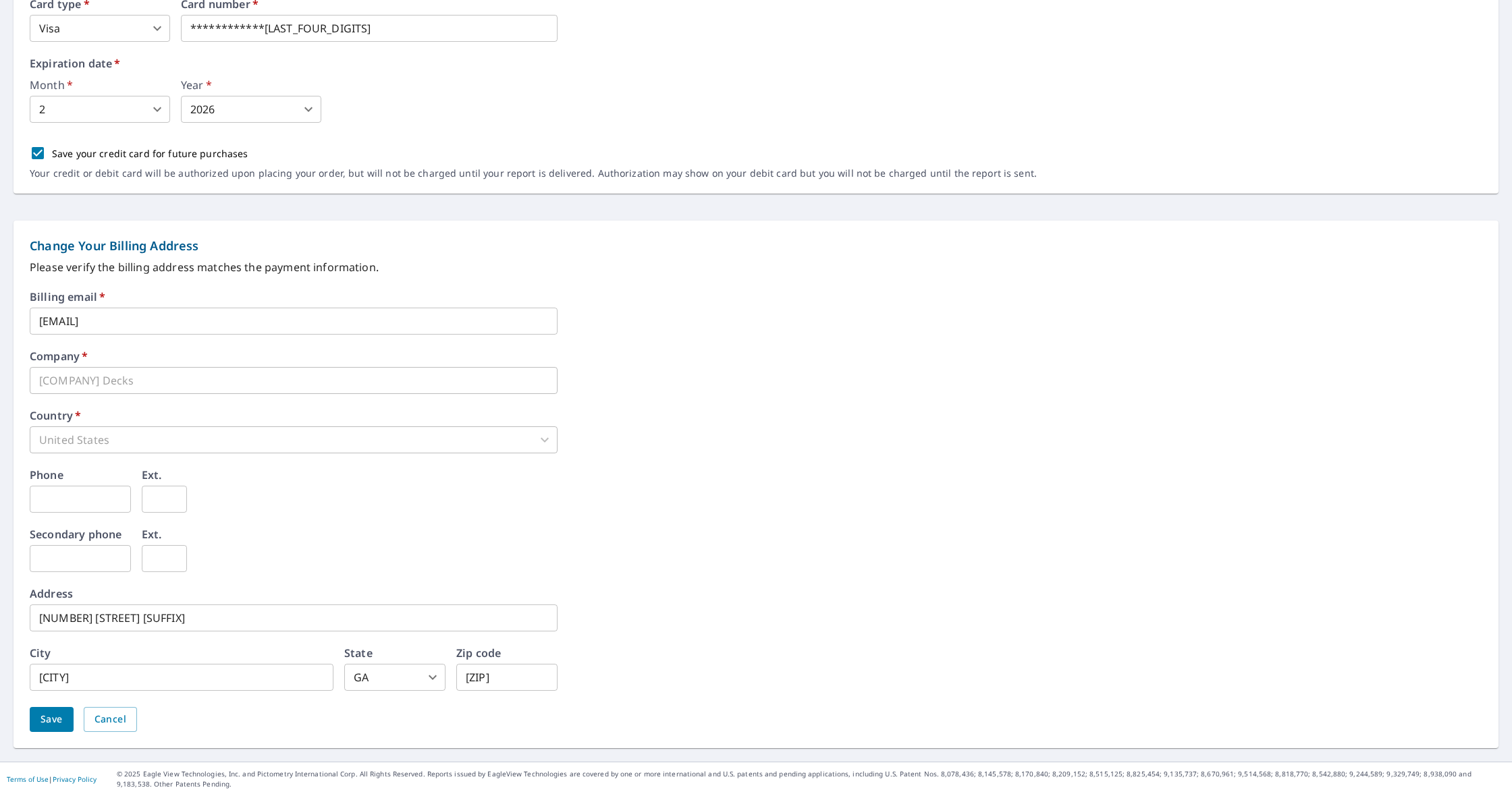 scroll, scrollTop: 370, scrollLeft: 0, axis: vertical 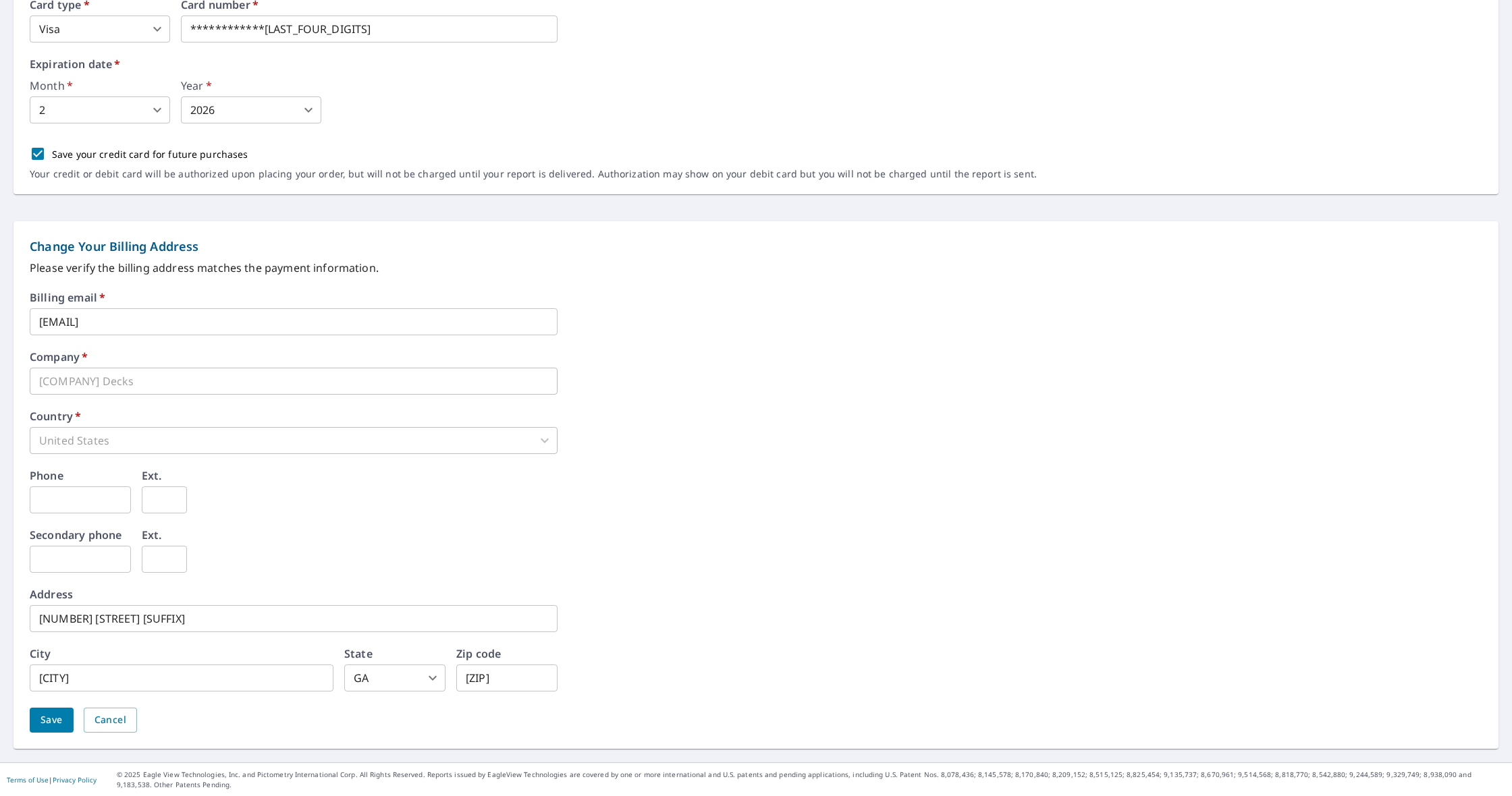 click on "Save" at bounding box center (51, 720) 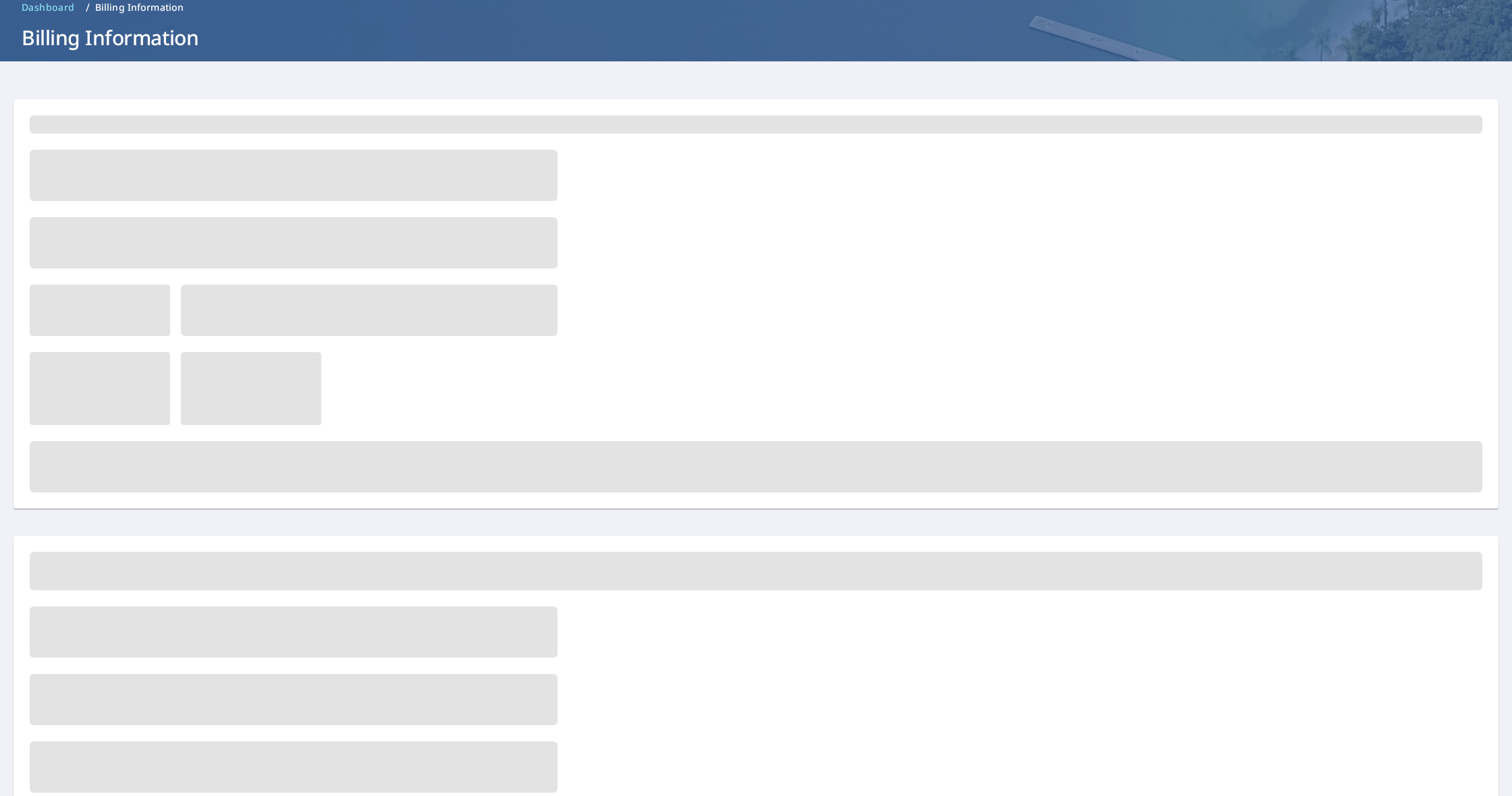 scroll, scrollTop: 0, scrollLeft: 0, axis: both 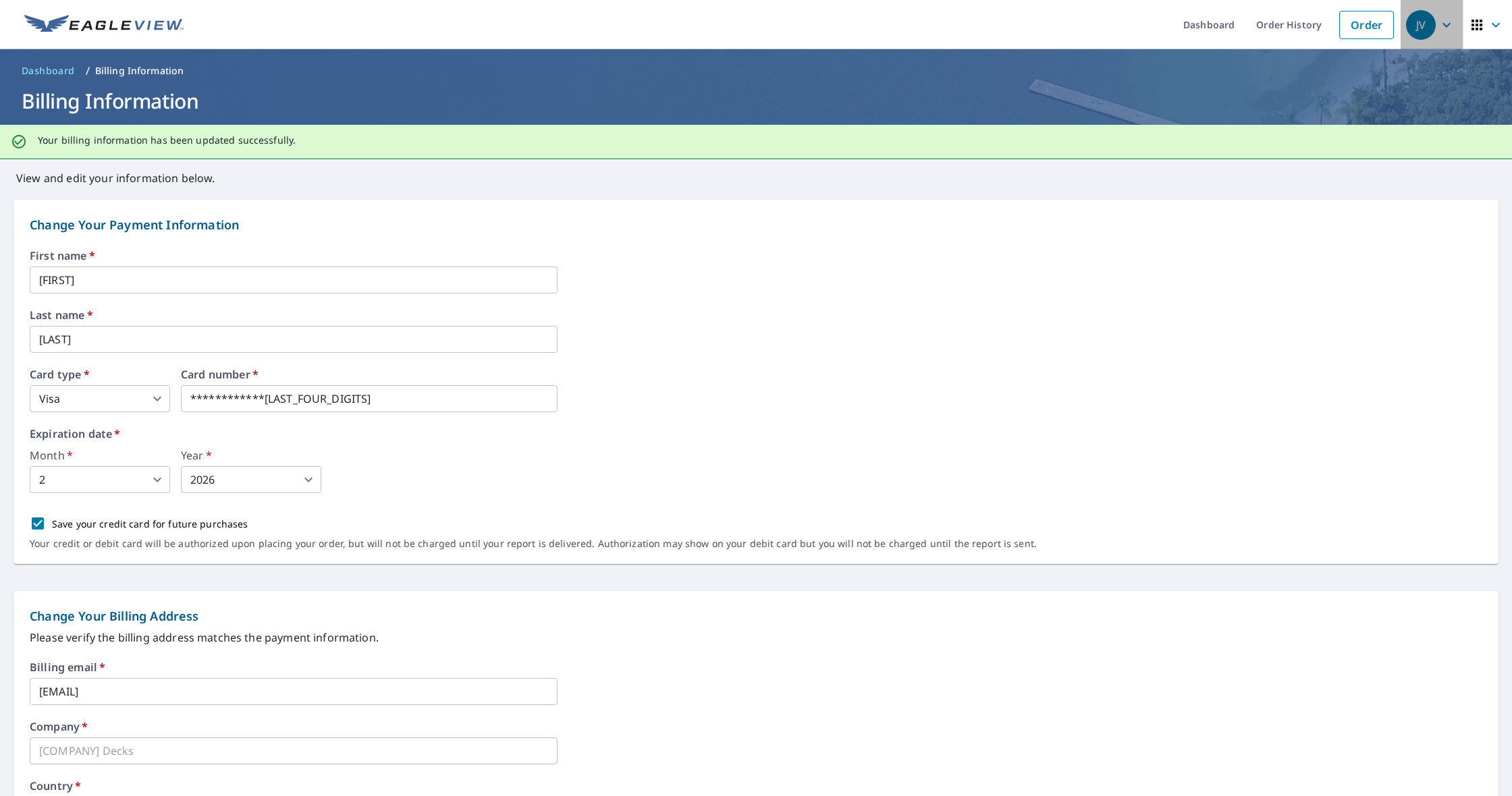 click on "JV" at bounding box center (1432, 25) 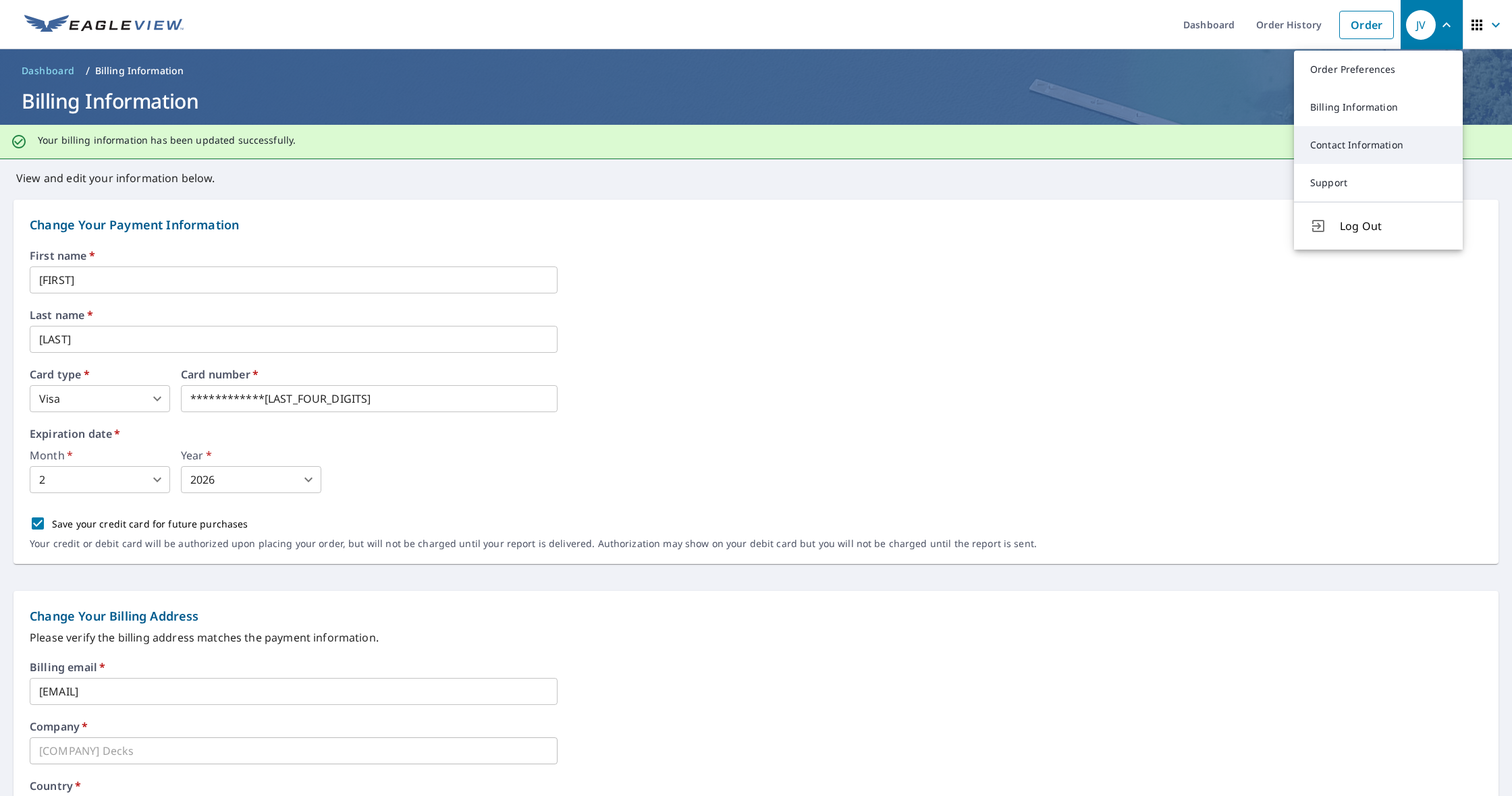 click on "Contact Information" at bounding box center [1378, 145] 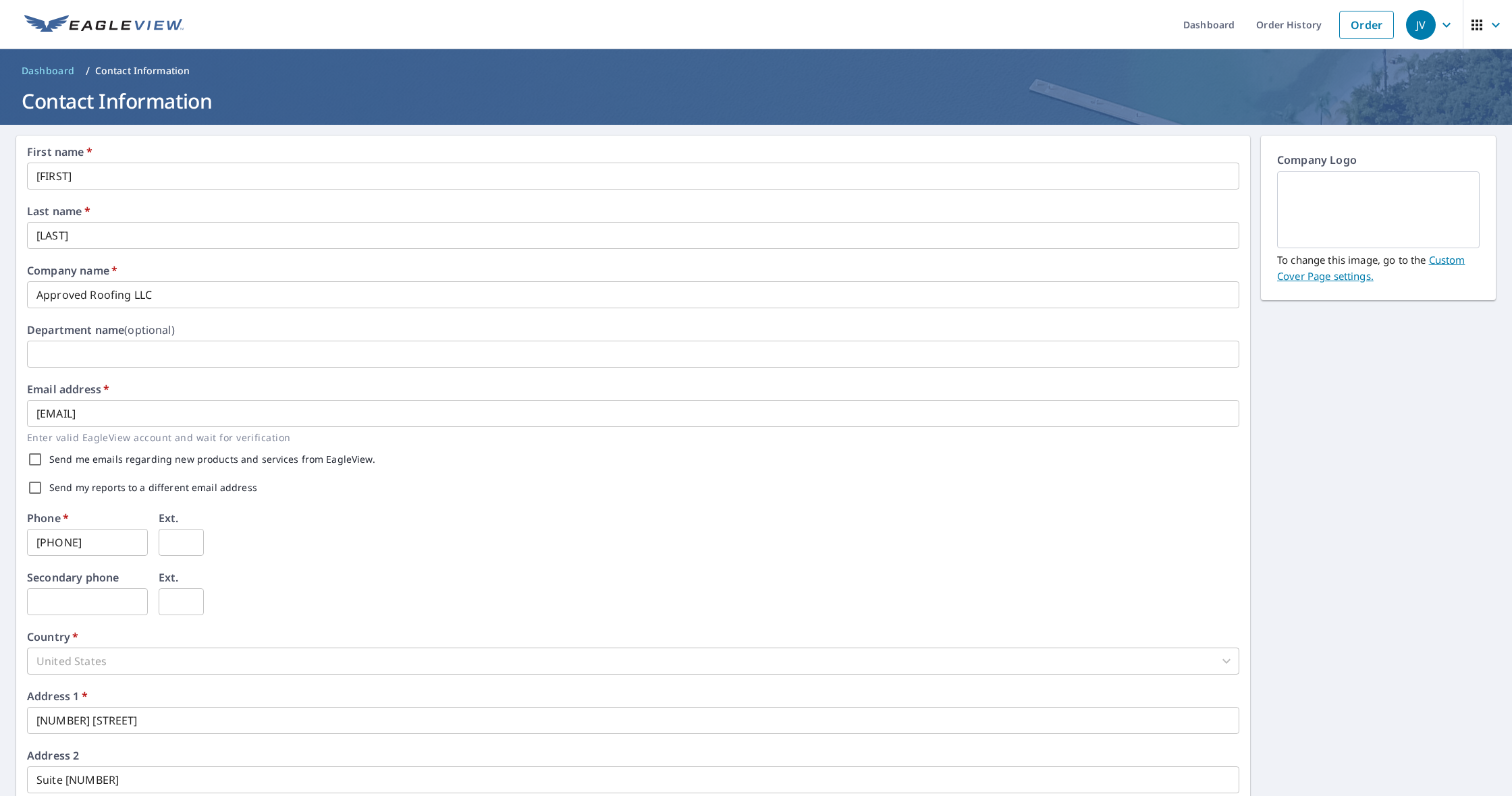 click on "Approved Roofing LLC" at bounding box center [633, 295] 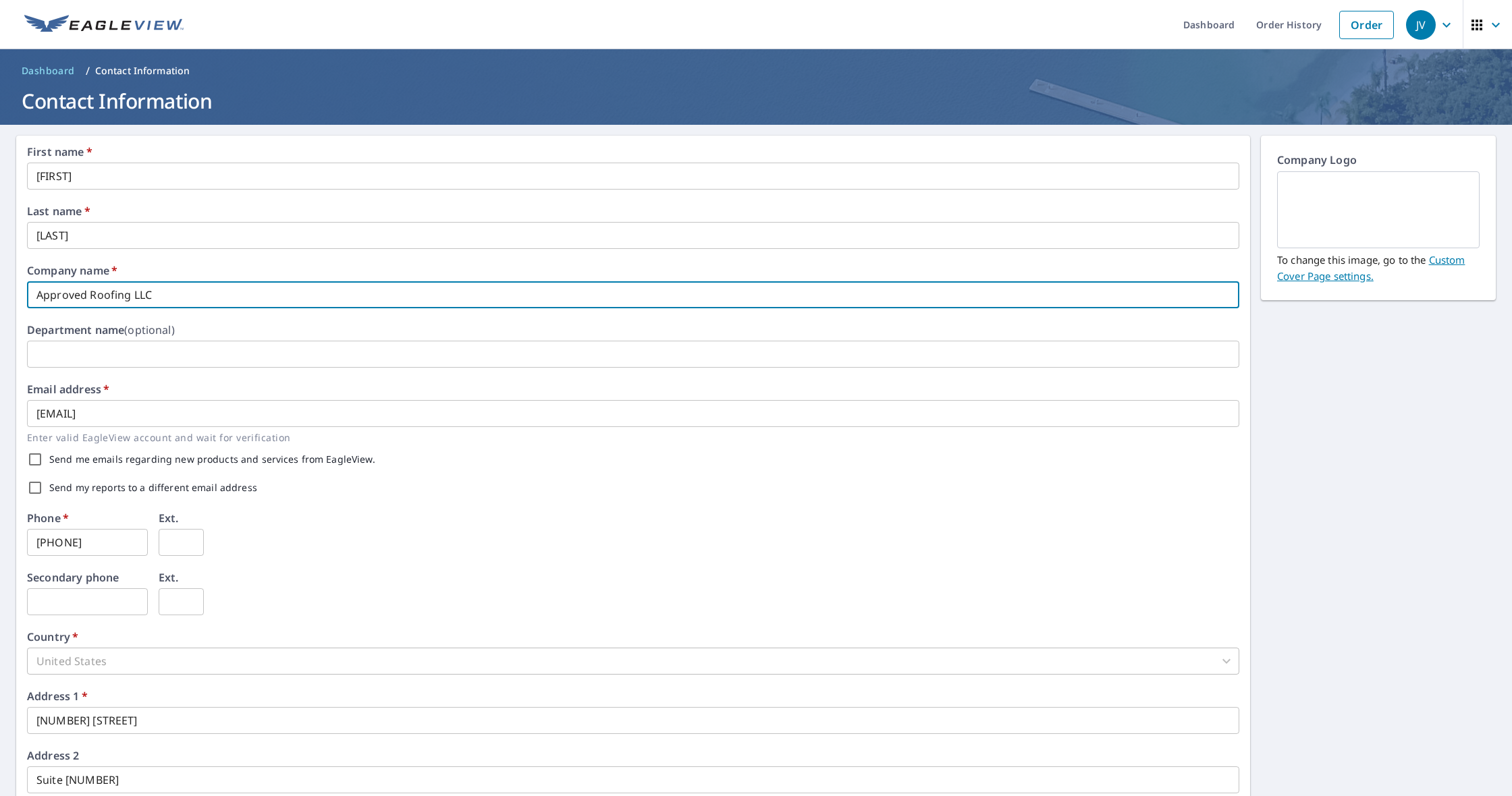 click on "Approved Roofing LLC" at bounding box center [633, 295] 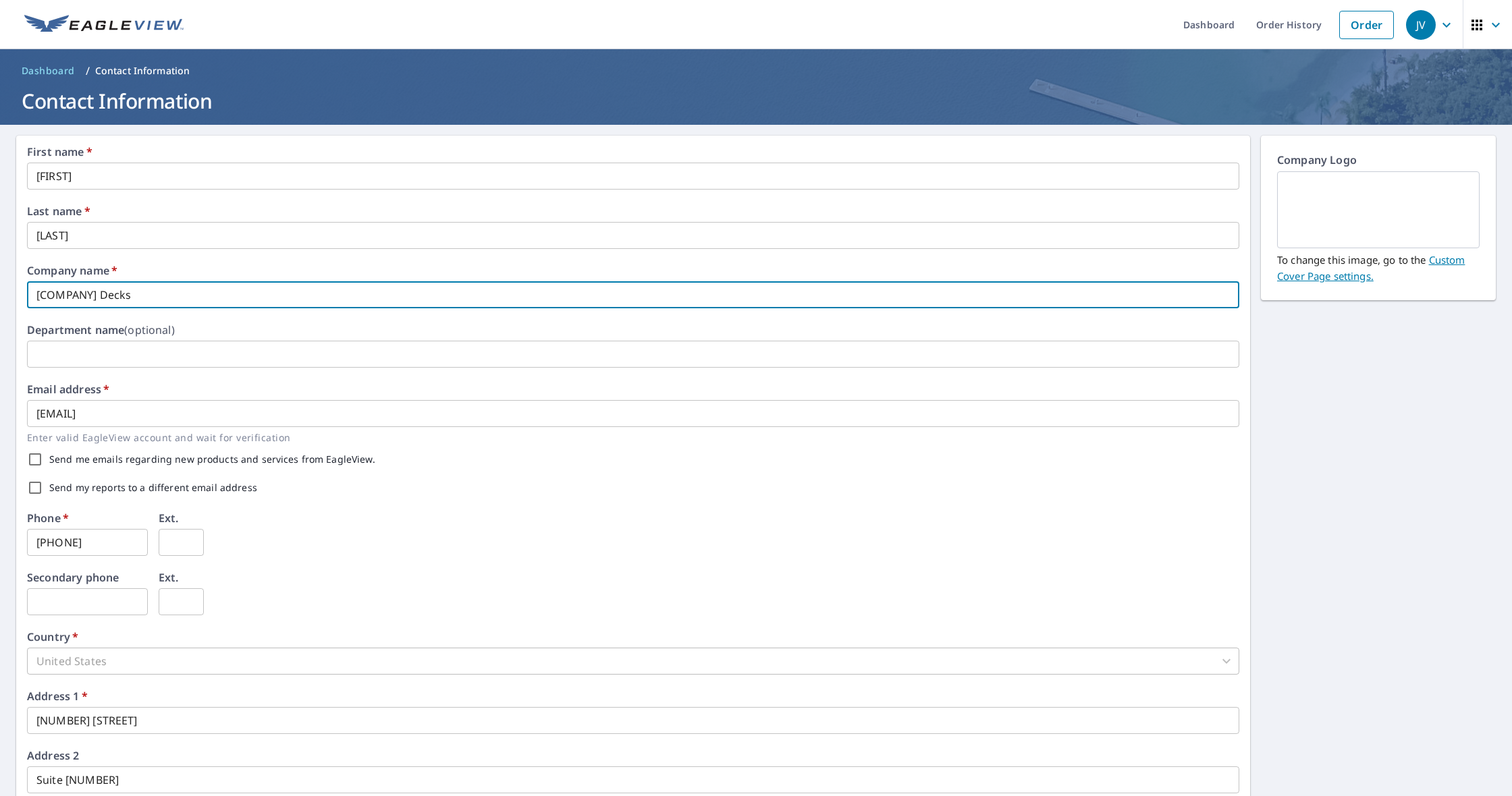 type on "[COMPANY] Decks" 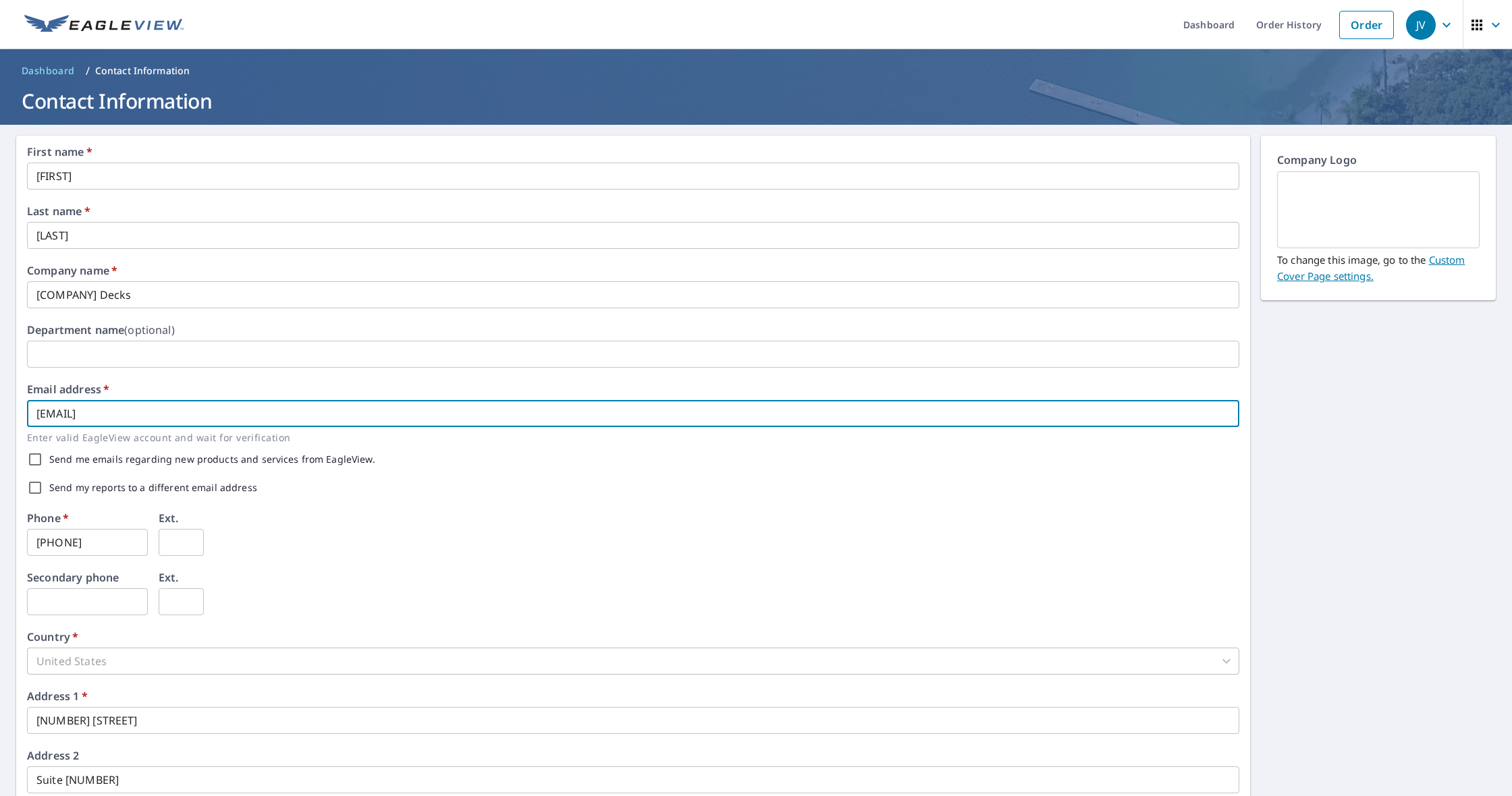 drag, startPoint x: 171, startPoint y: 415, endPoint x: 77, endPoint y: 411, distance: 94.0851 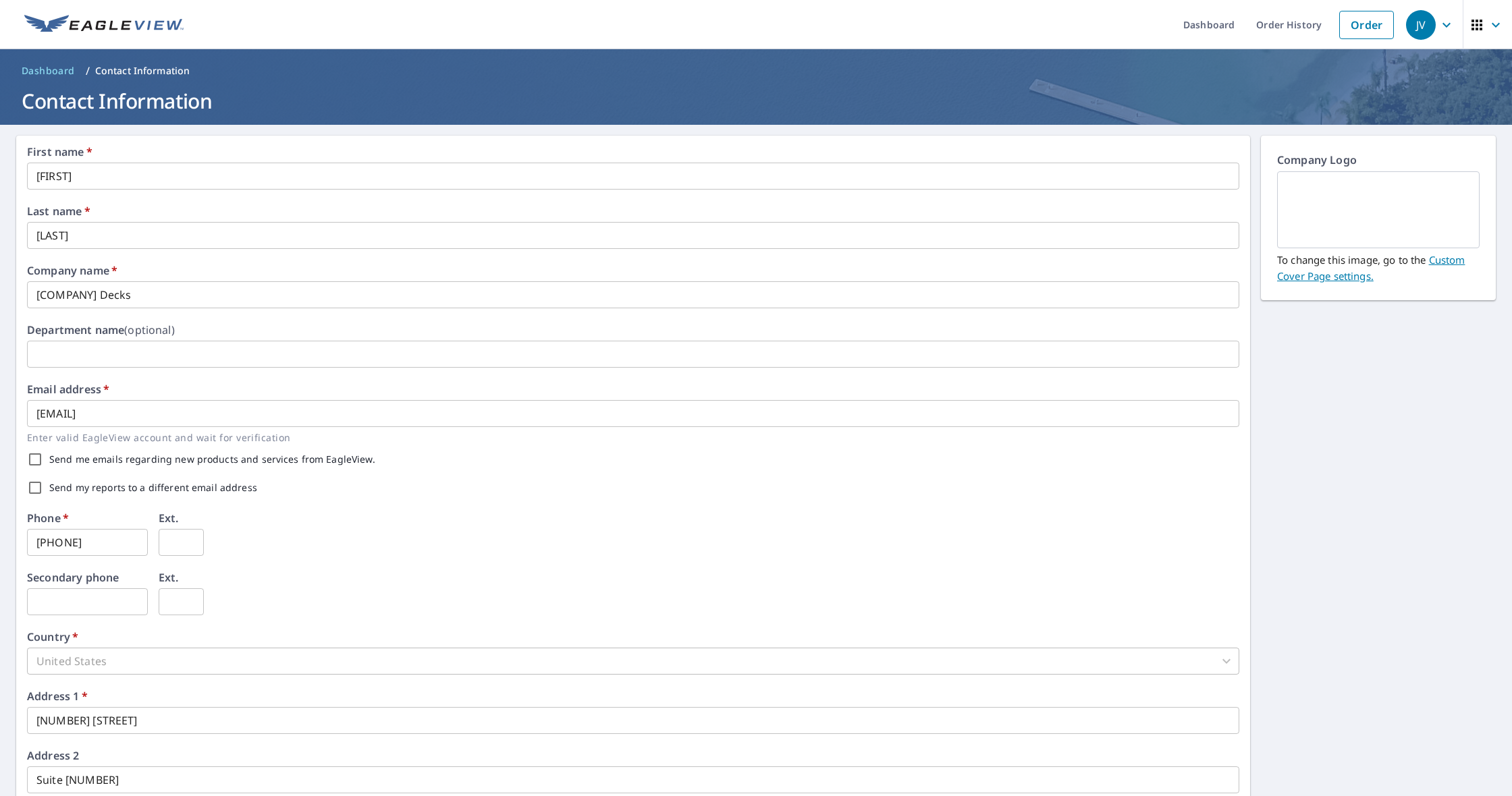 click on "[EMAIL]" at bounding box center (633, 414) 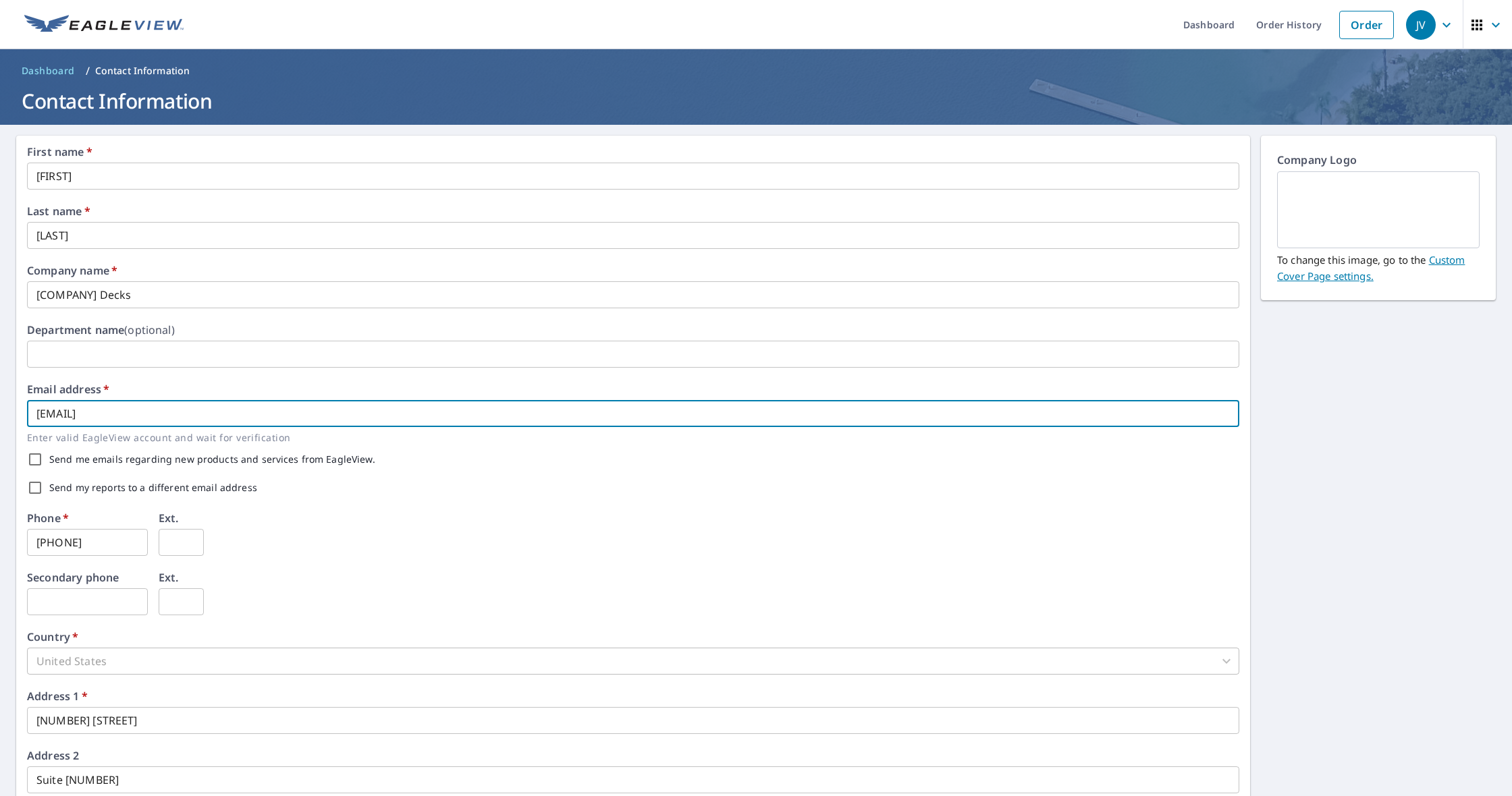 type on "[EMAIL]" 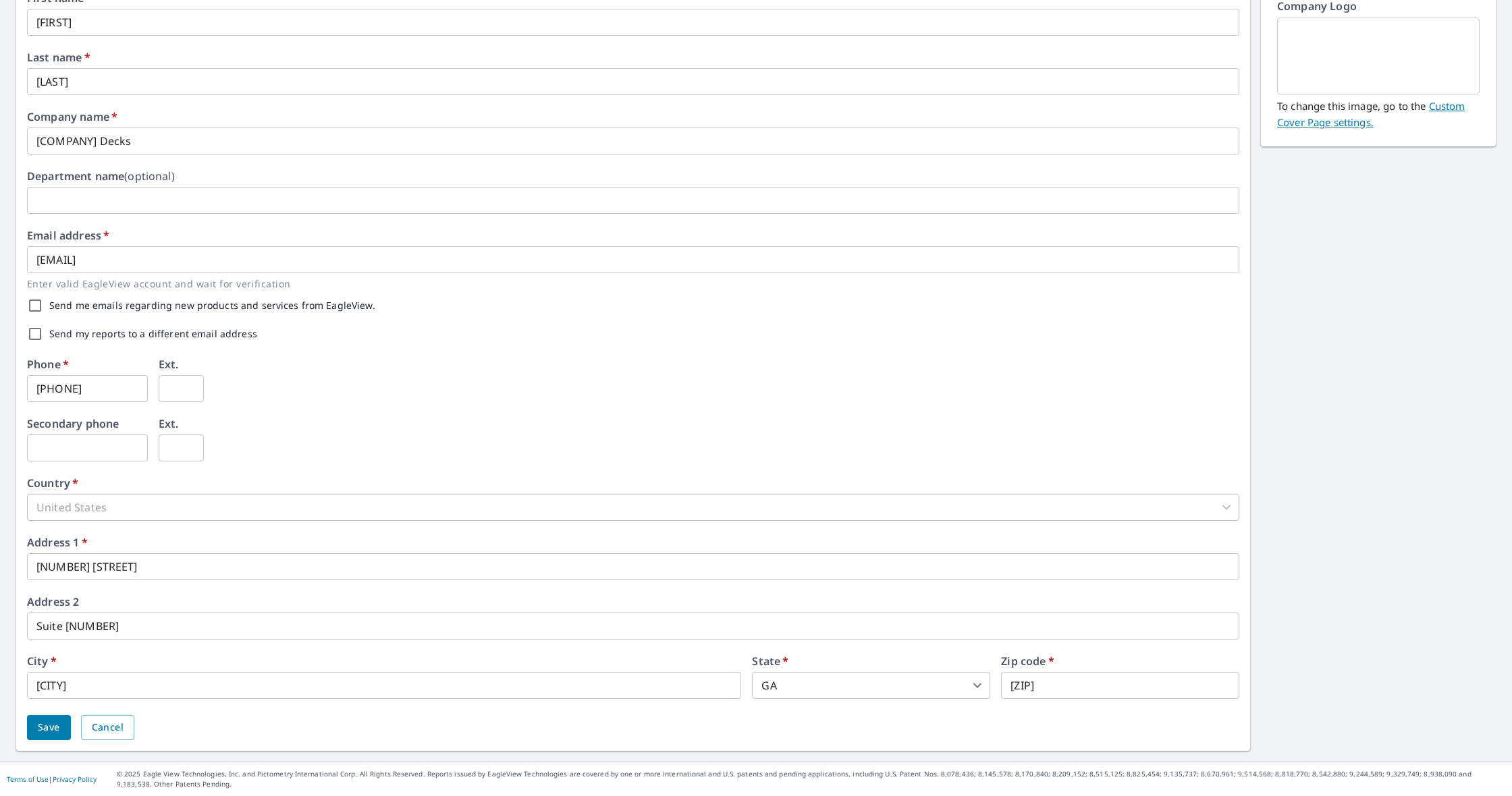 scroll, scrollTop: 153, scrollLeft: 0, axis: vertical 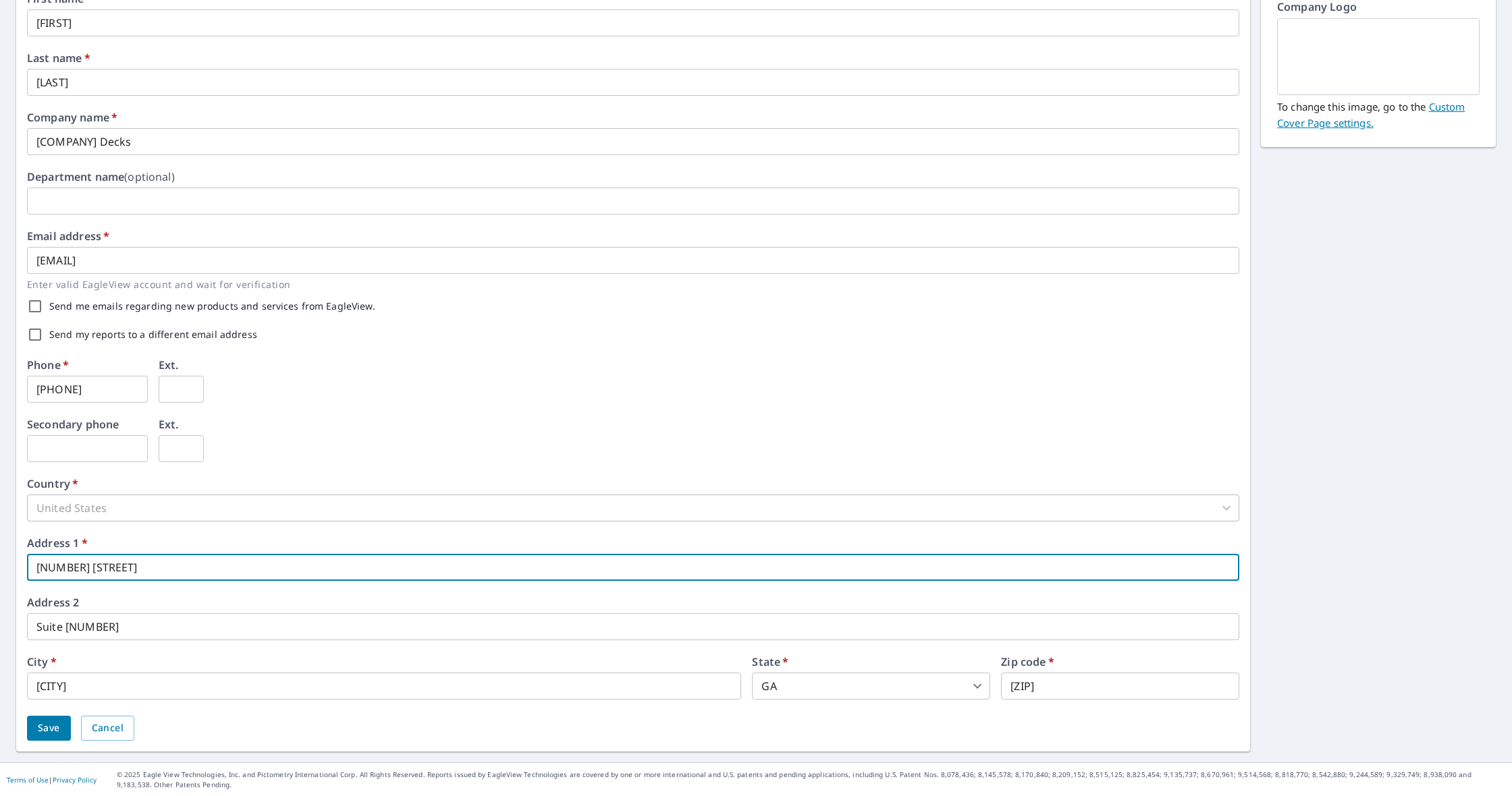 click on "[NUMBER] [STREET]" at bounding box center (633, 567) 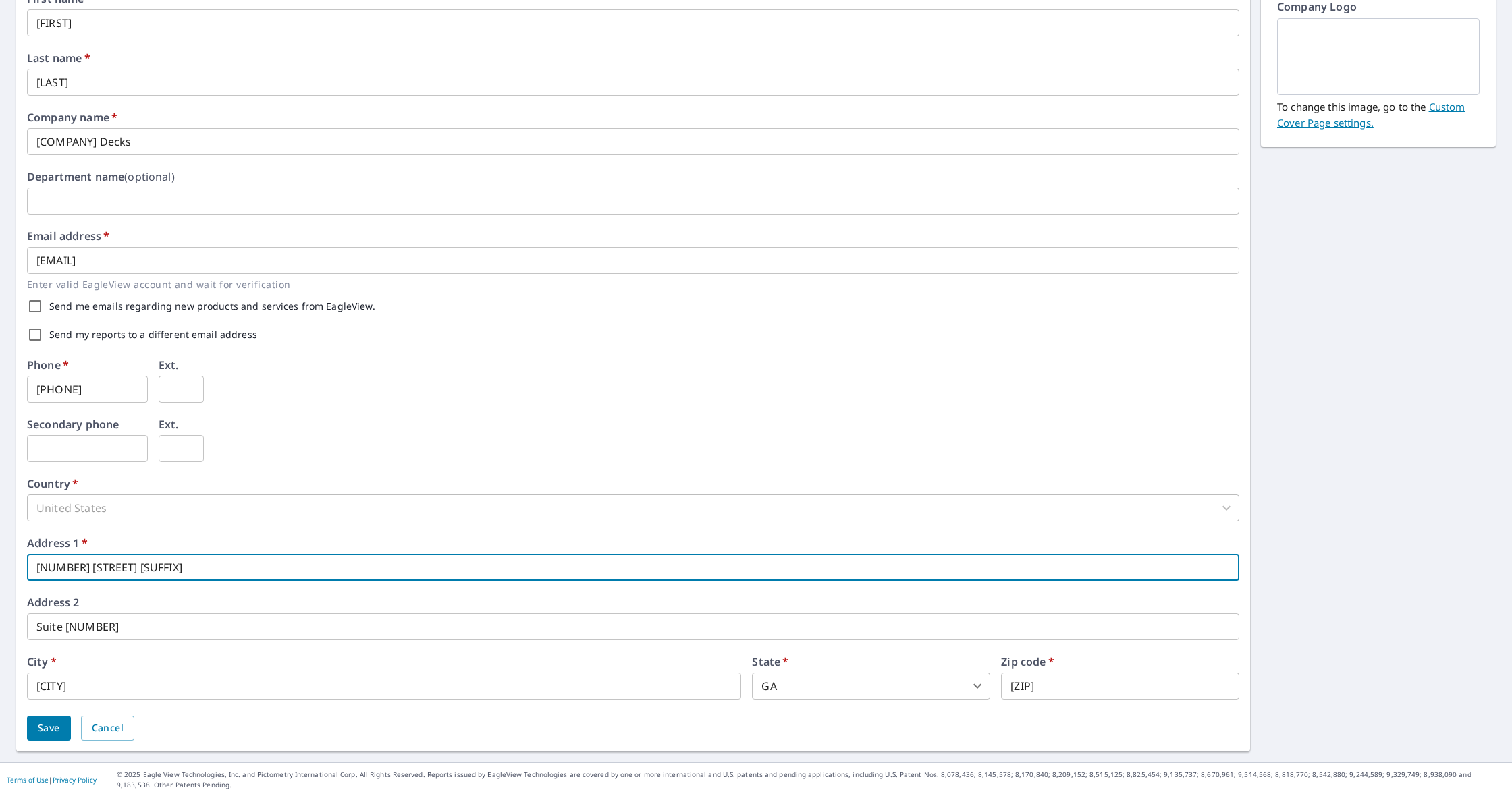 type on "[NUMBER] [STREET] [SUFFIX]" 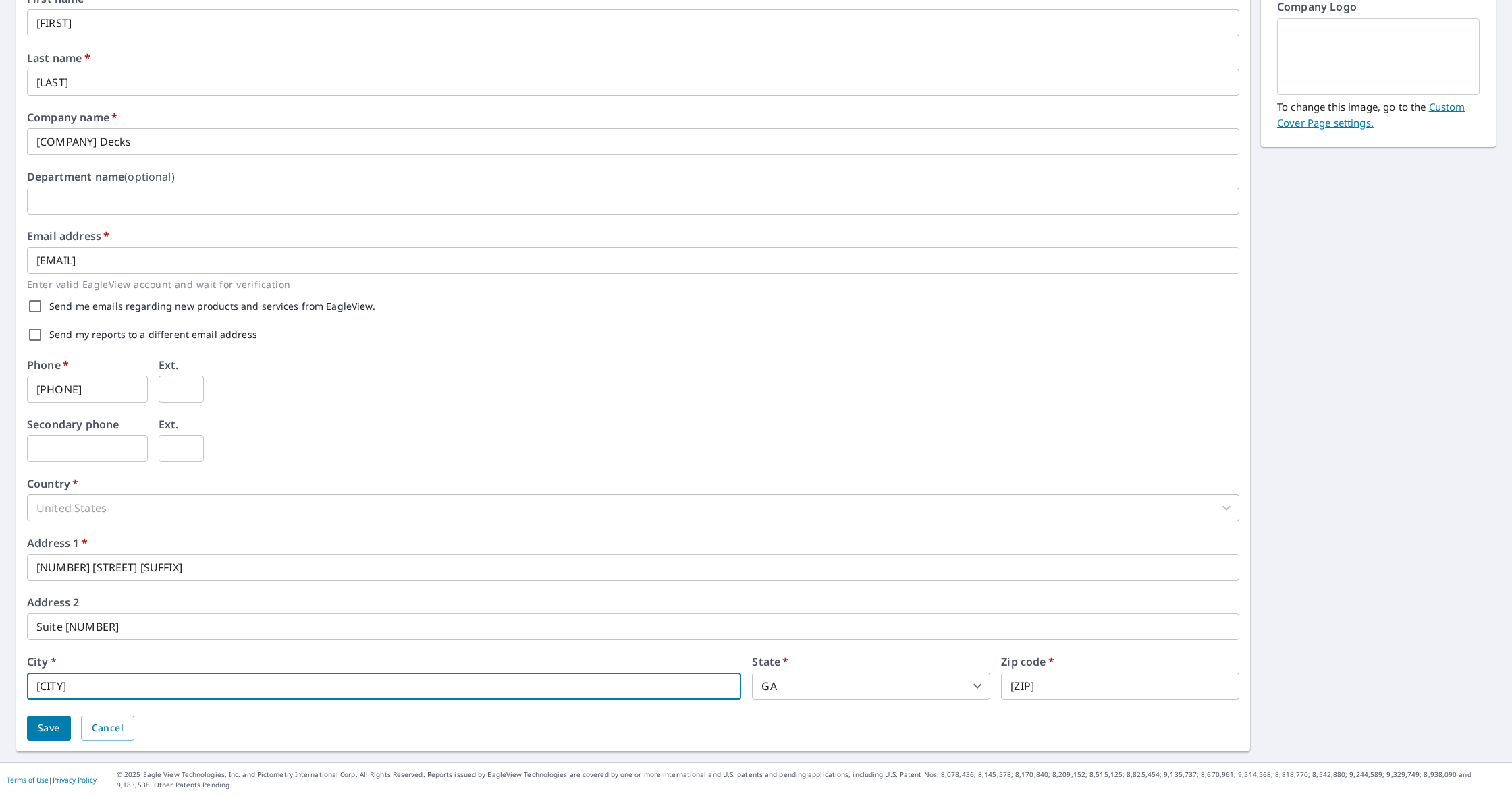 click on "[CITY]" at bounding box center [384, 686] 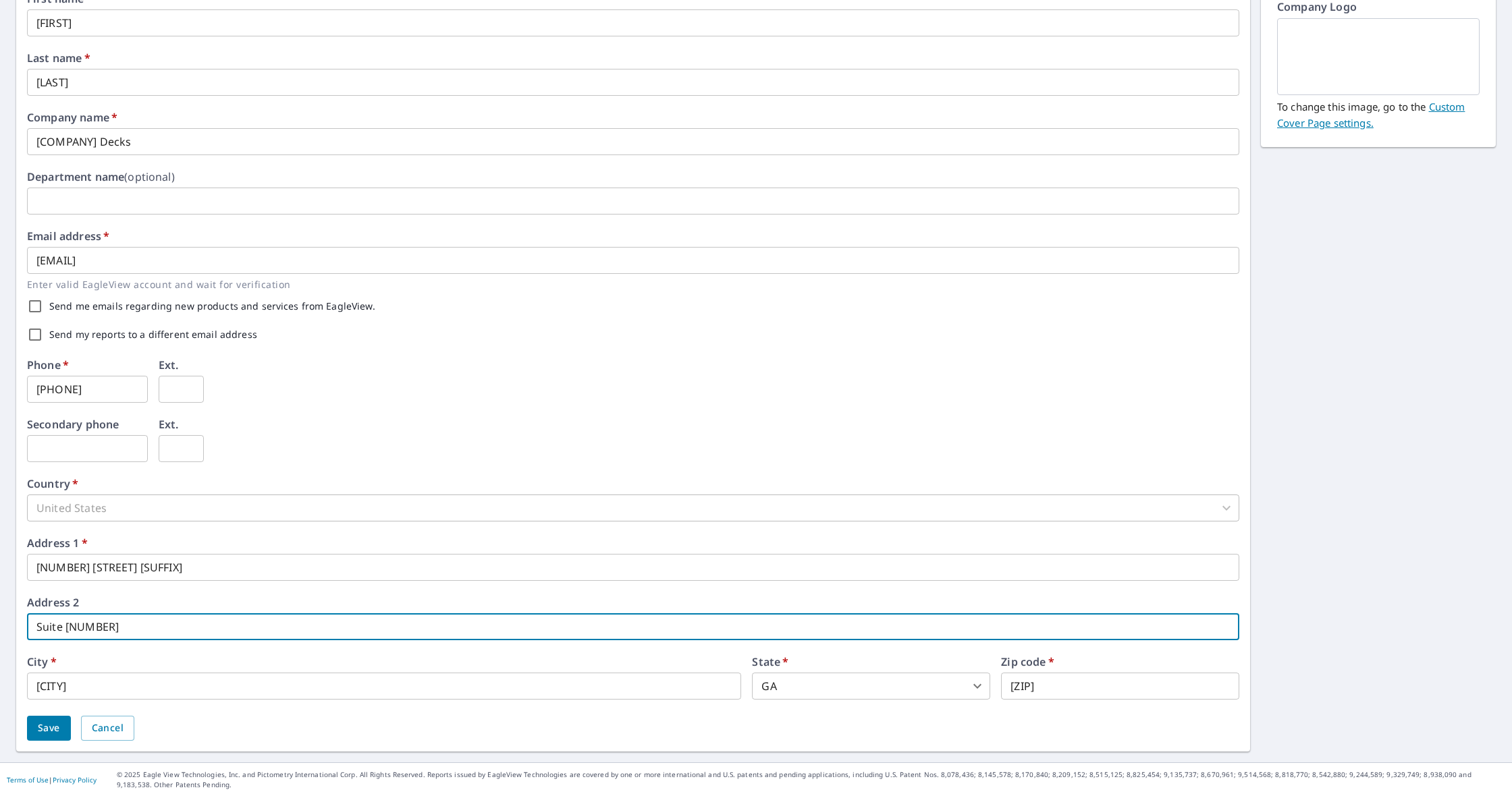 click on "Suite [NUMBER]" at bounding box center [633, 627] 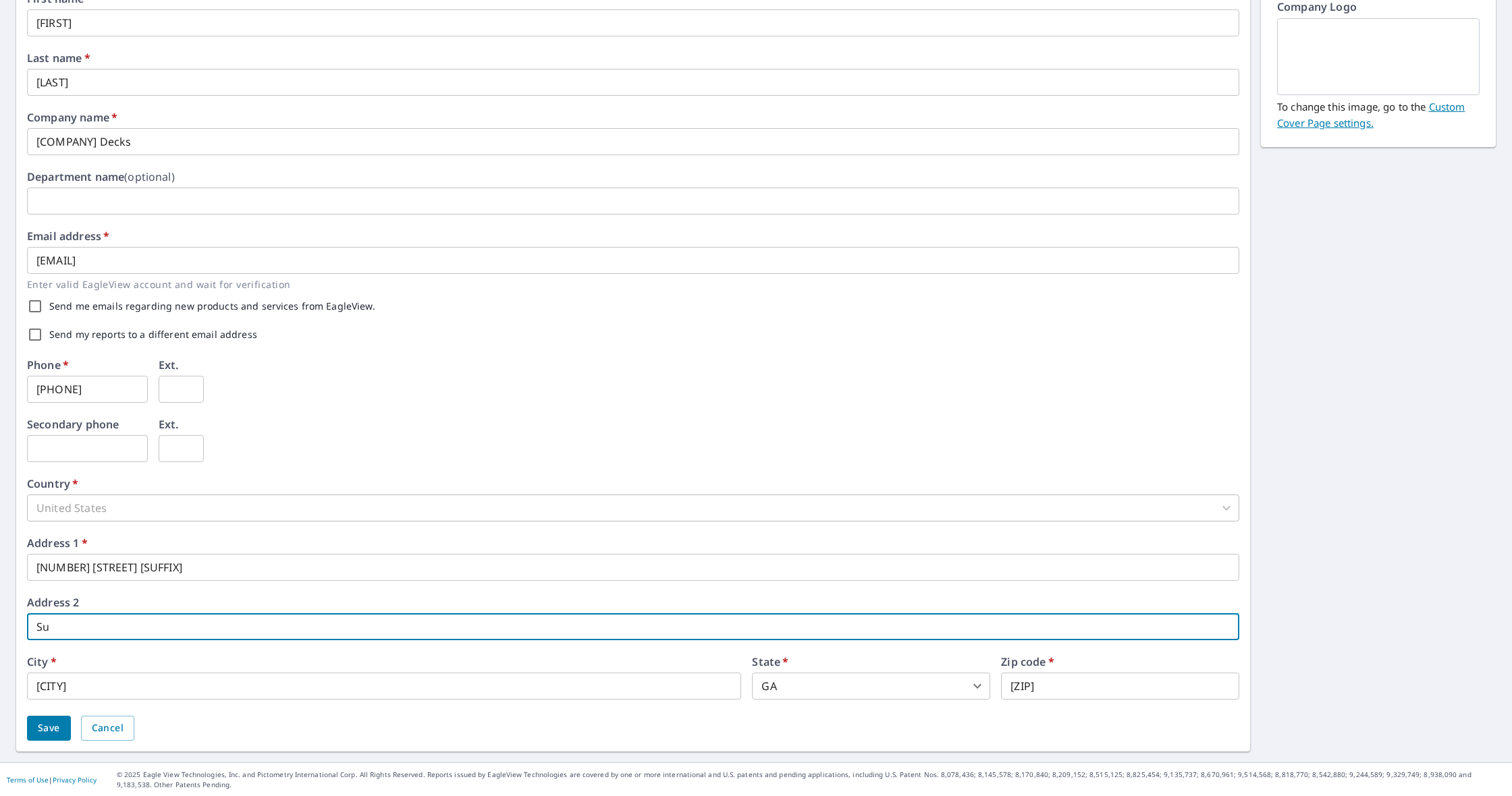 type on "S" 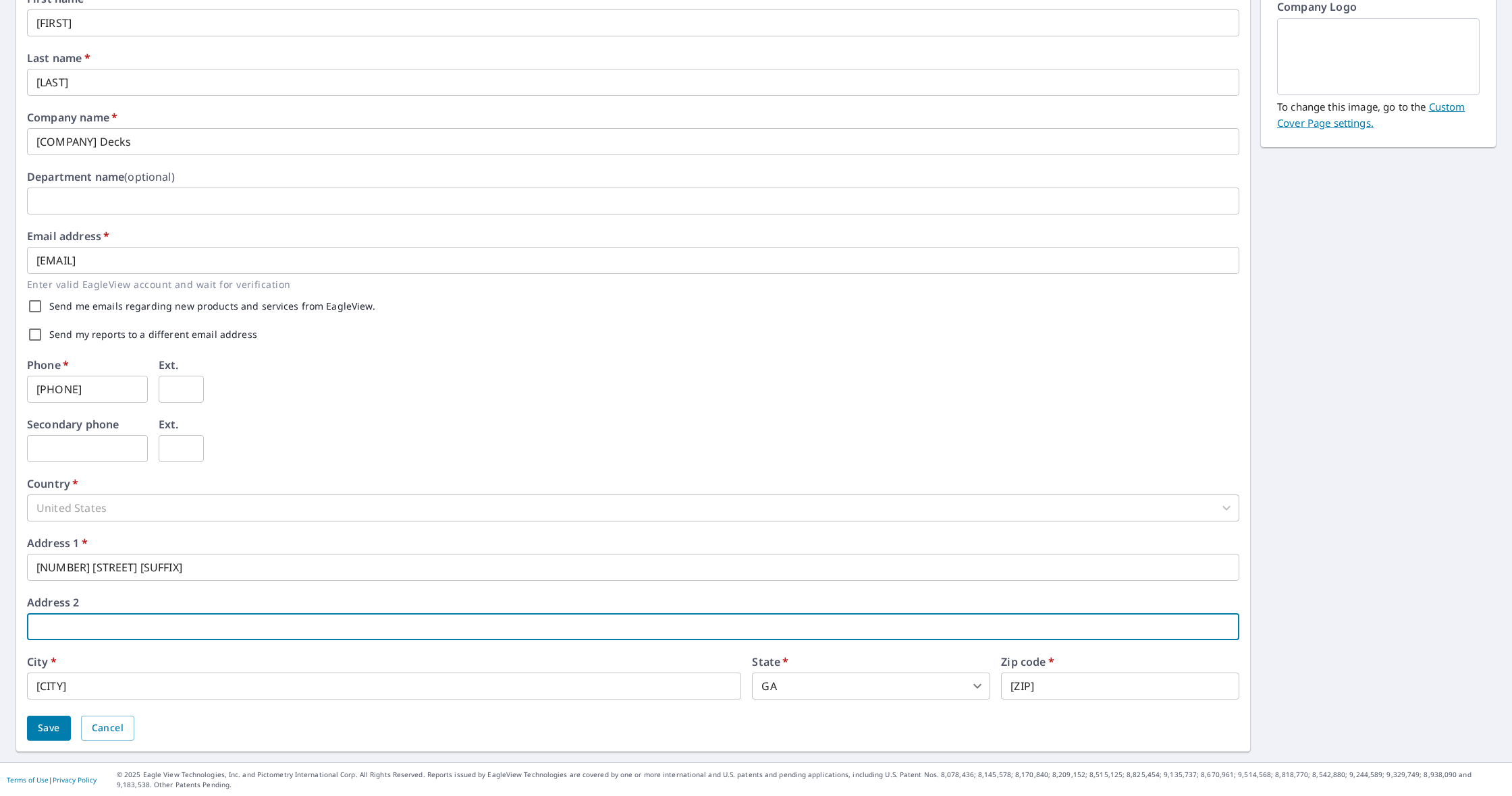 type 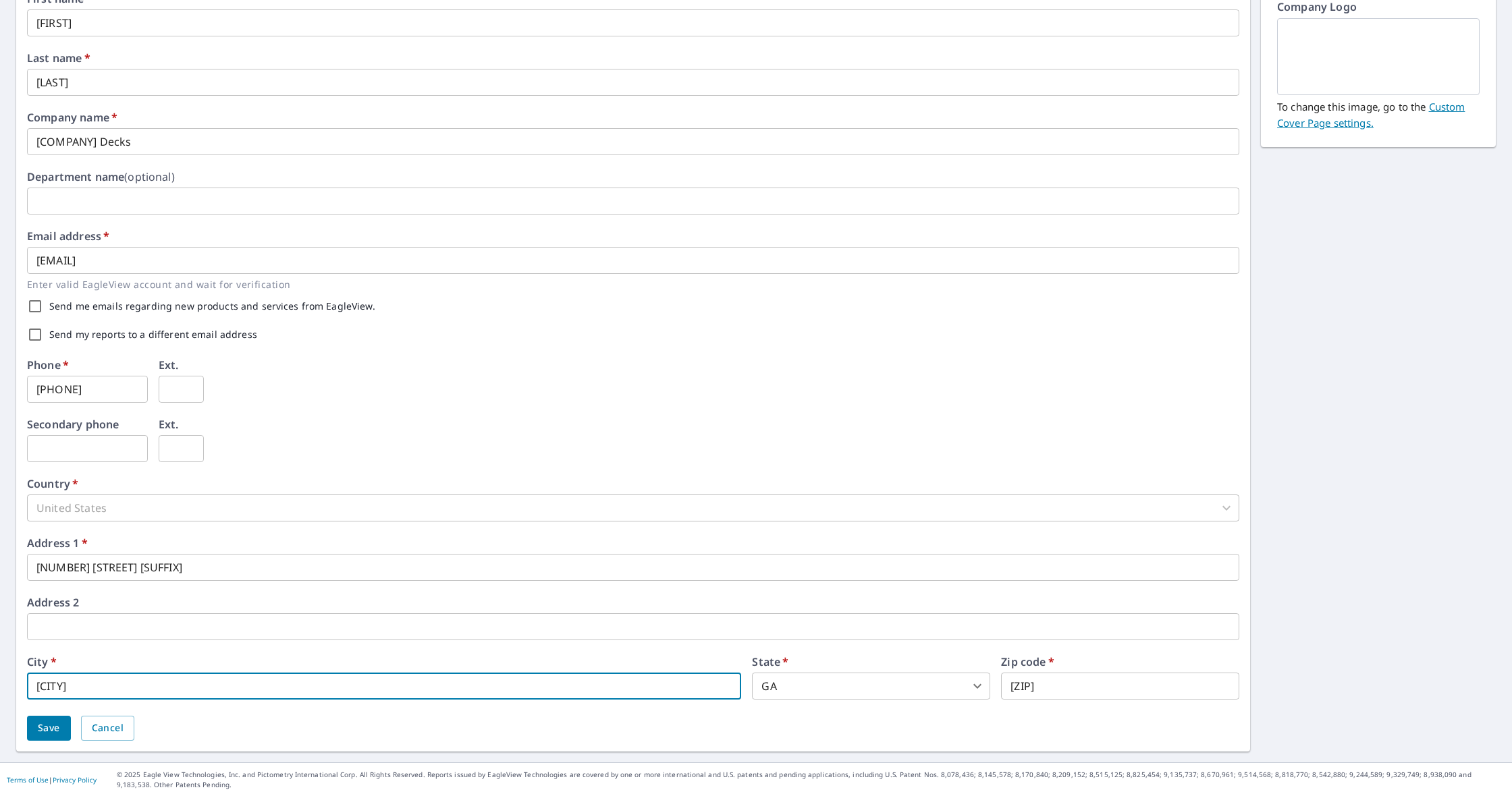 click on "[CITY]" at bounding box center (384, 686) 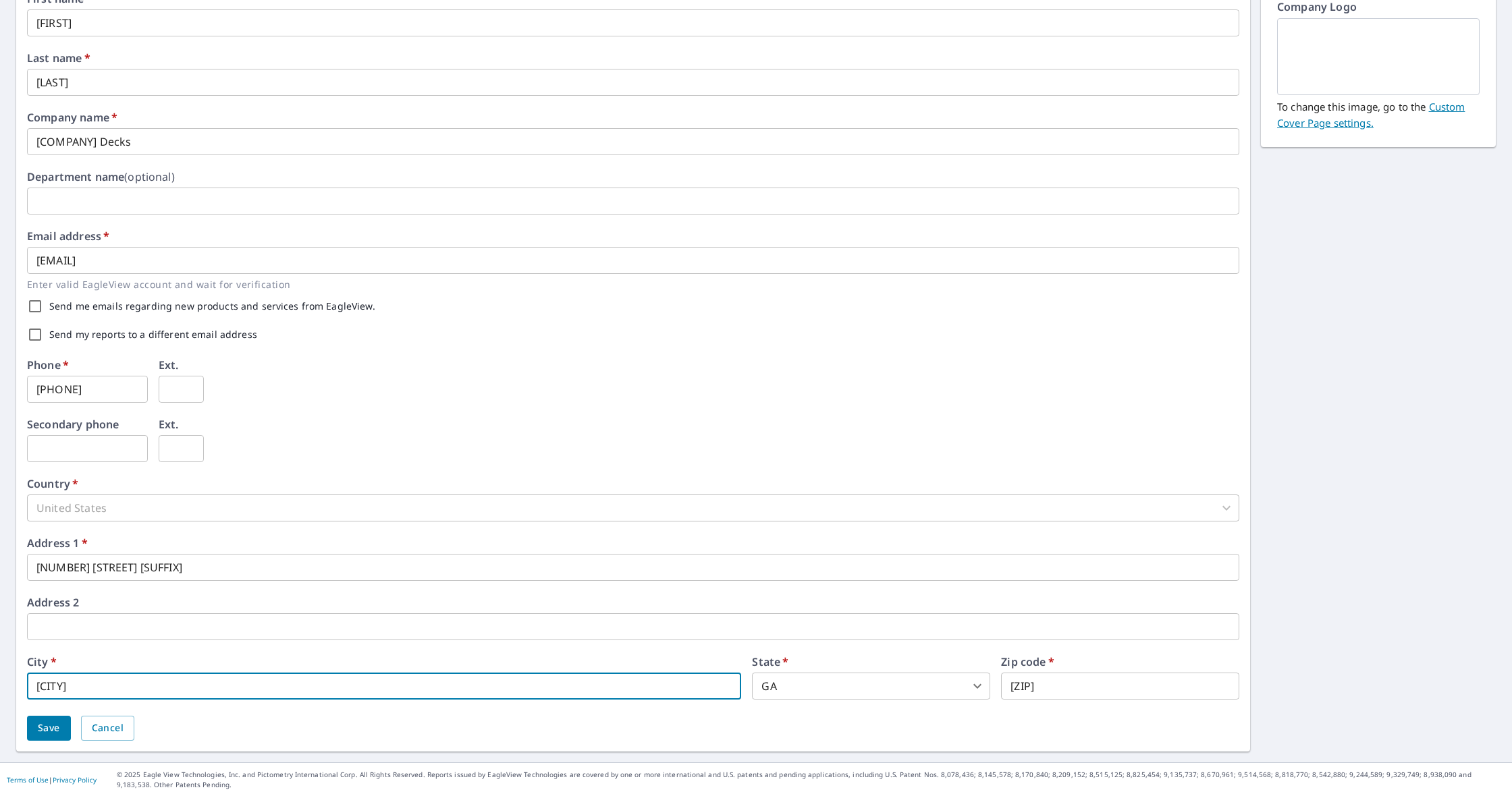 type on "[CITY]" 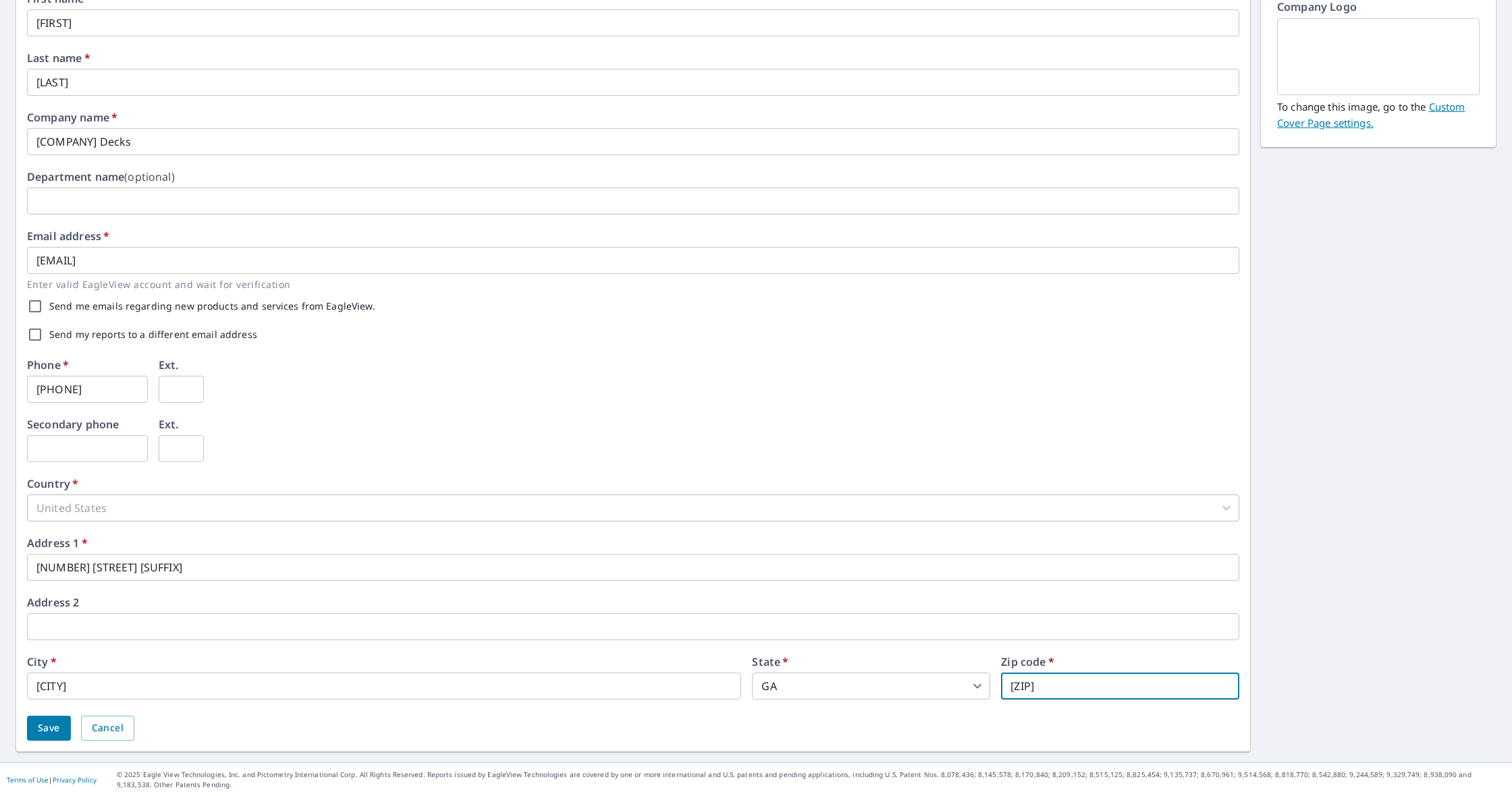 click on "[ZIP]" at bounding box center (1120, 686) 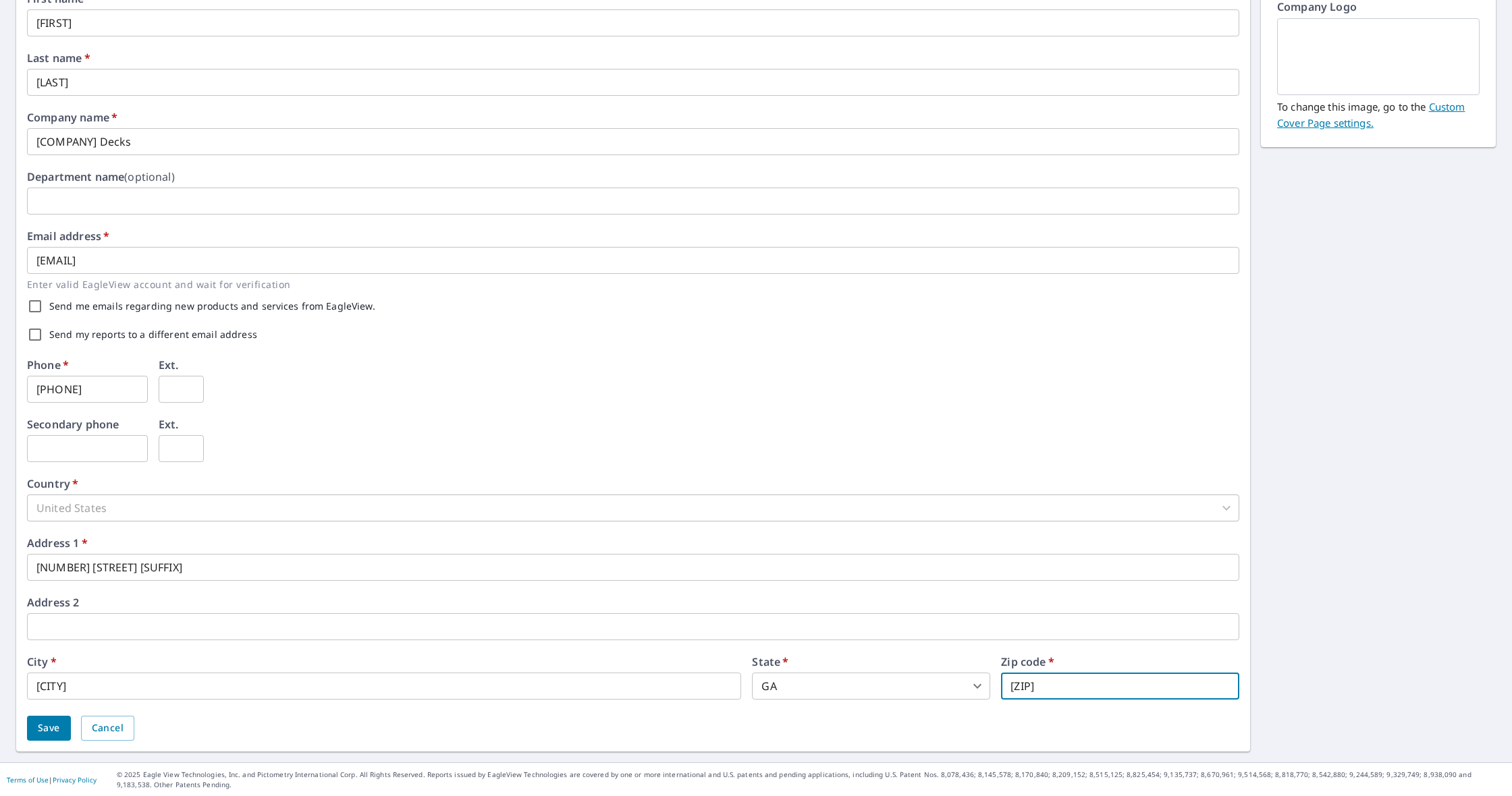 type on "[ZIP]" 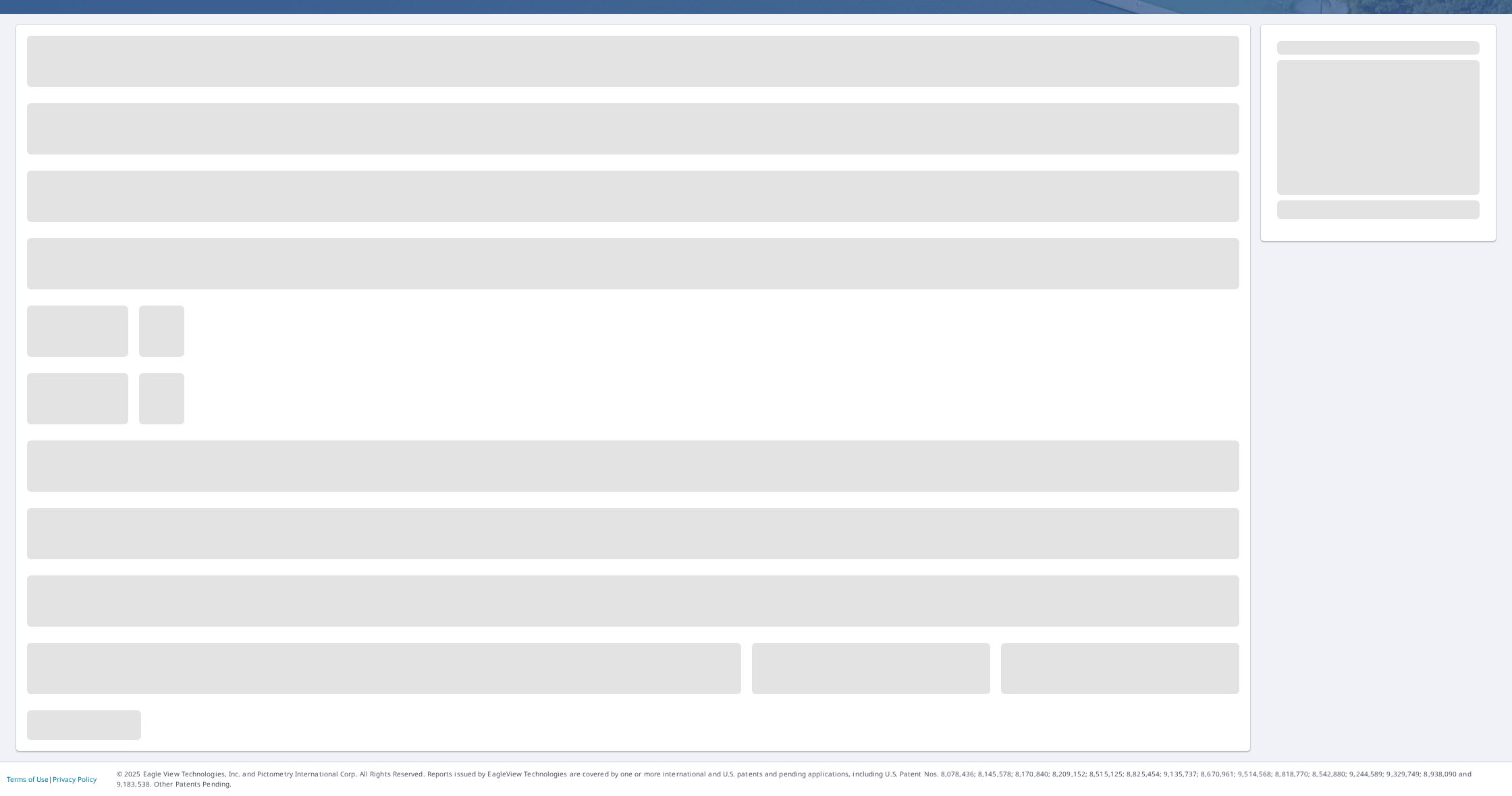 scroll, scrollTop: 0, scrollLeft: 0, axis: both 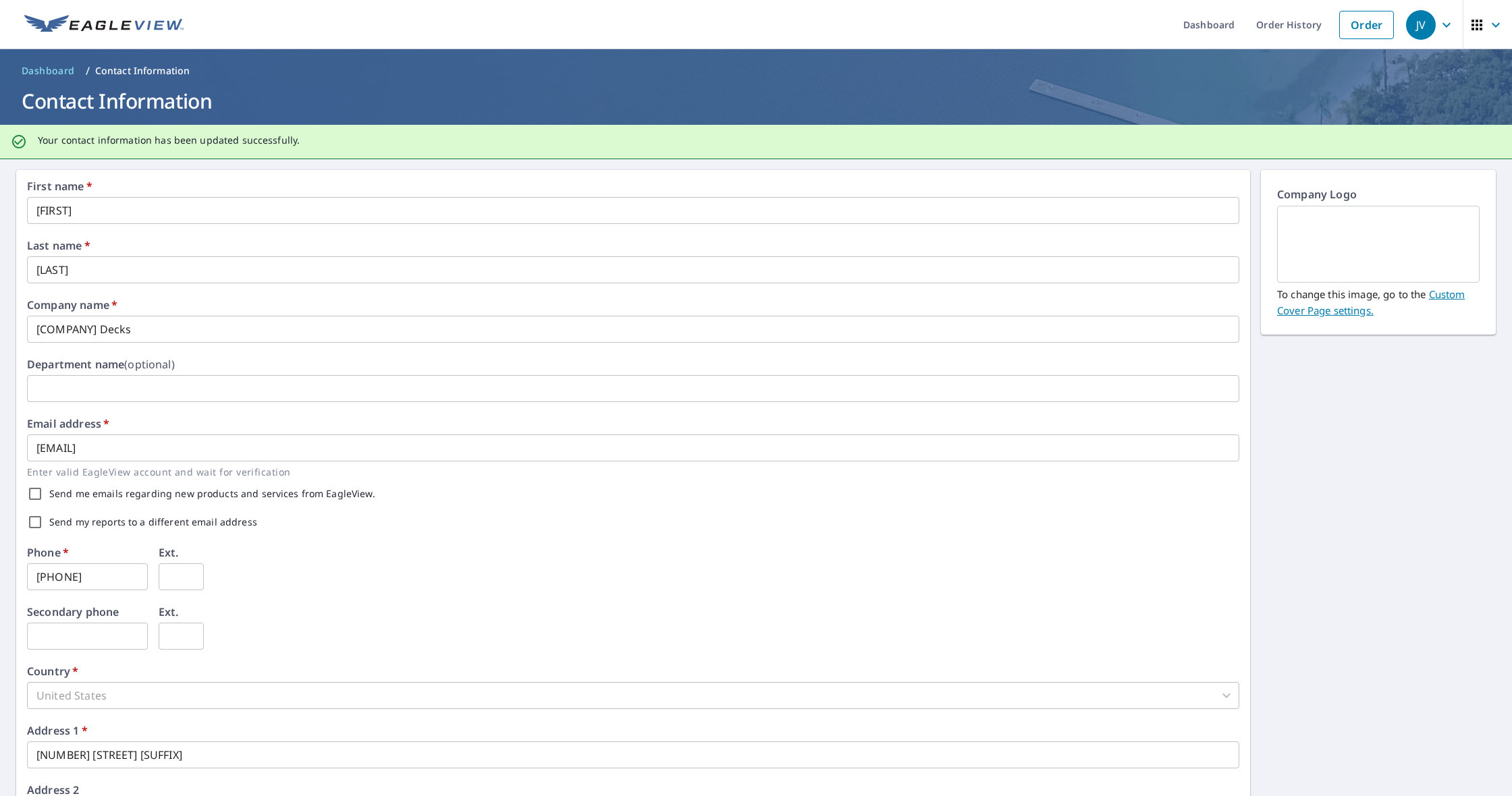 click 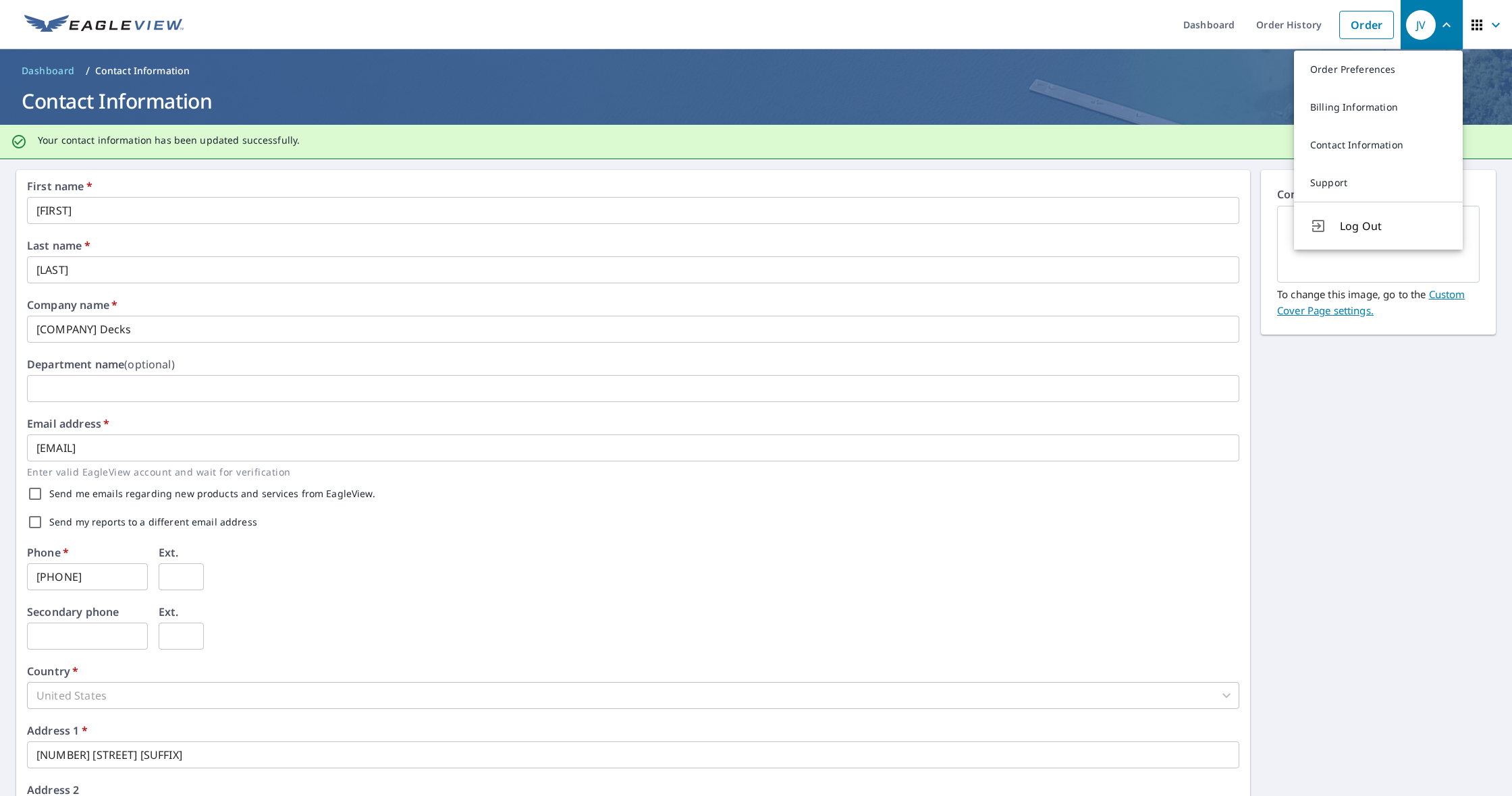 click on "Billing Information" at bounding box center [1378, 107] 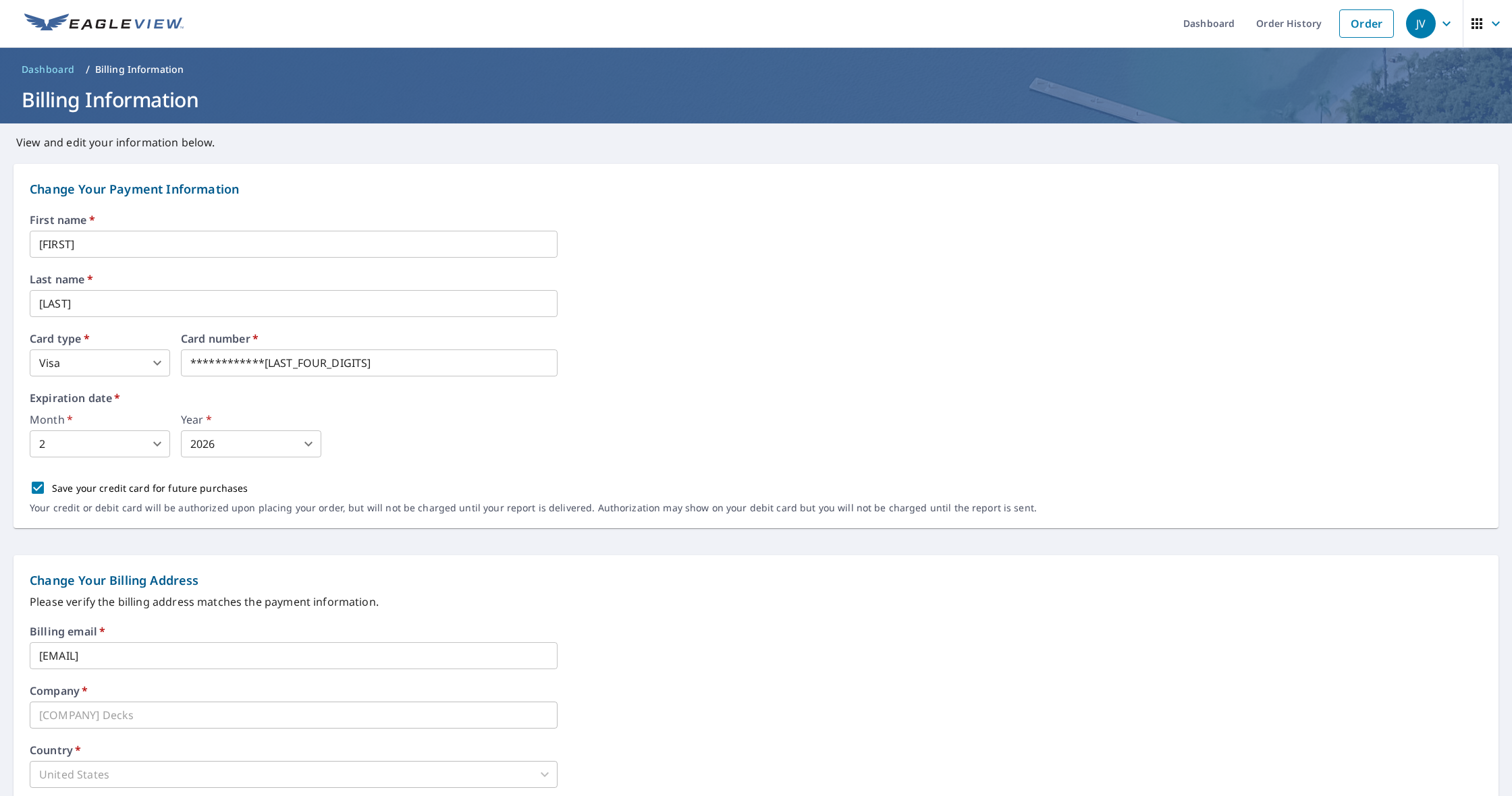 click on "**********" at bounding box center (756, 398) 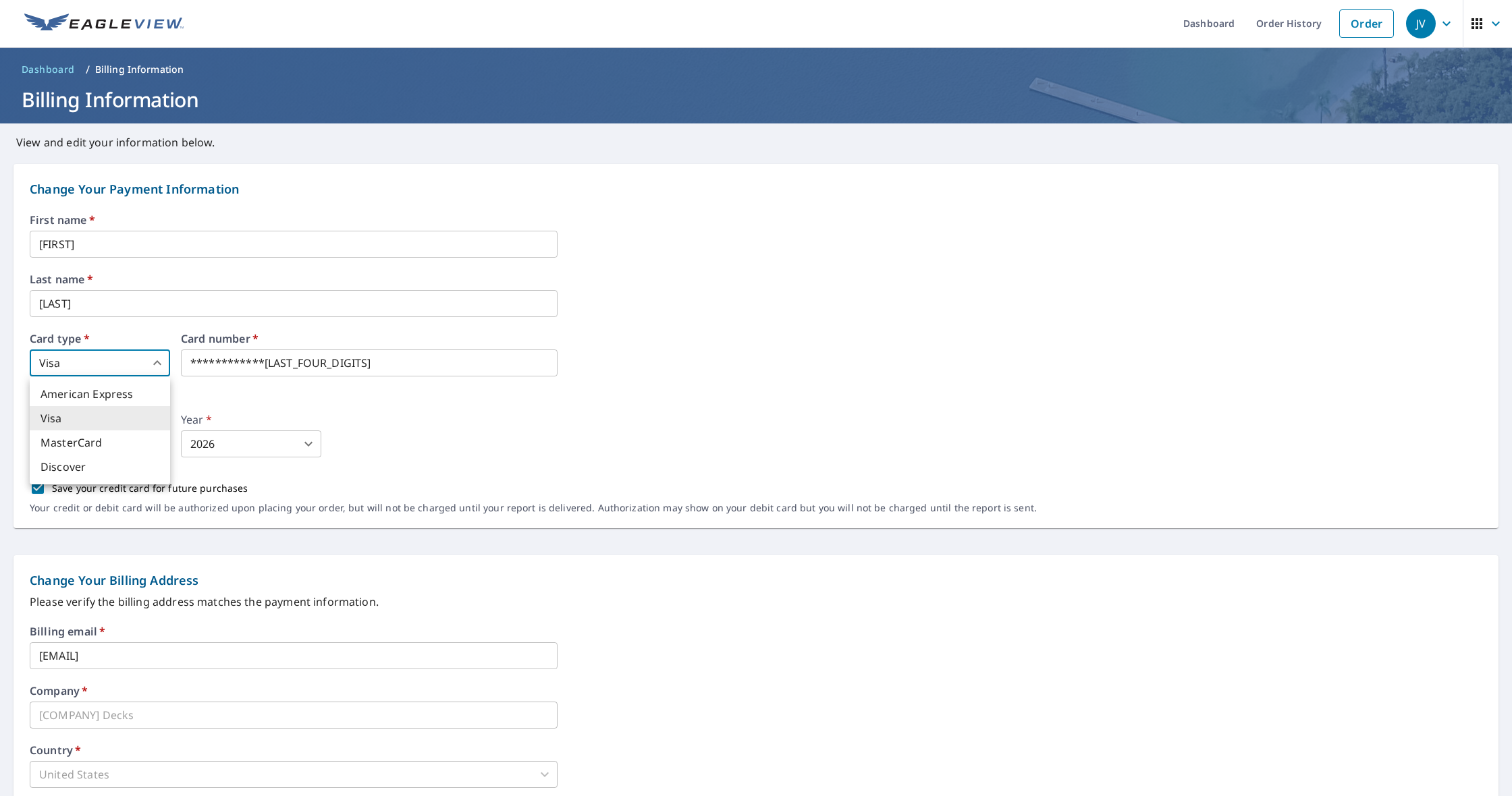 click at bounding box center (756, 398) 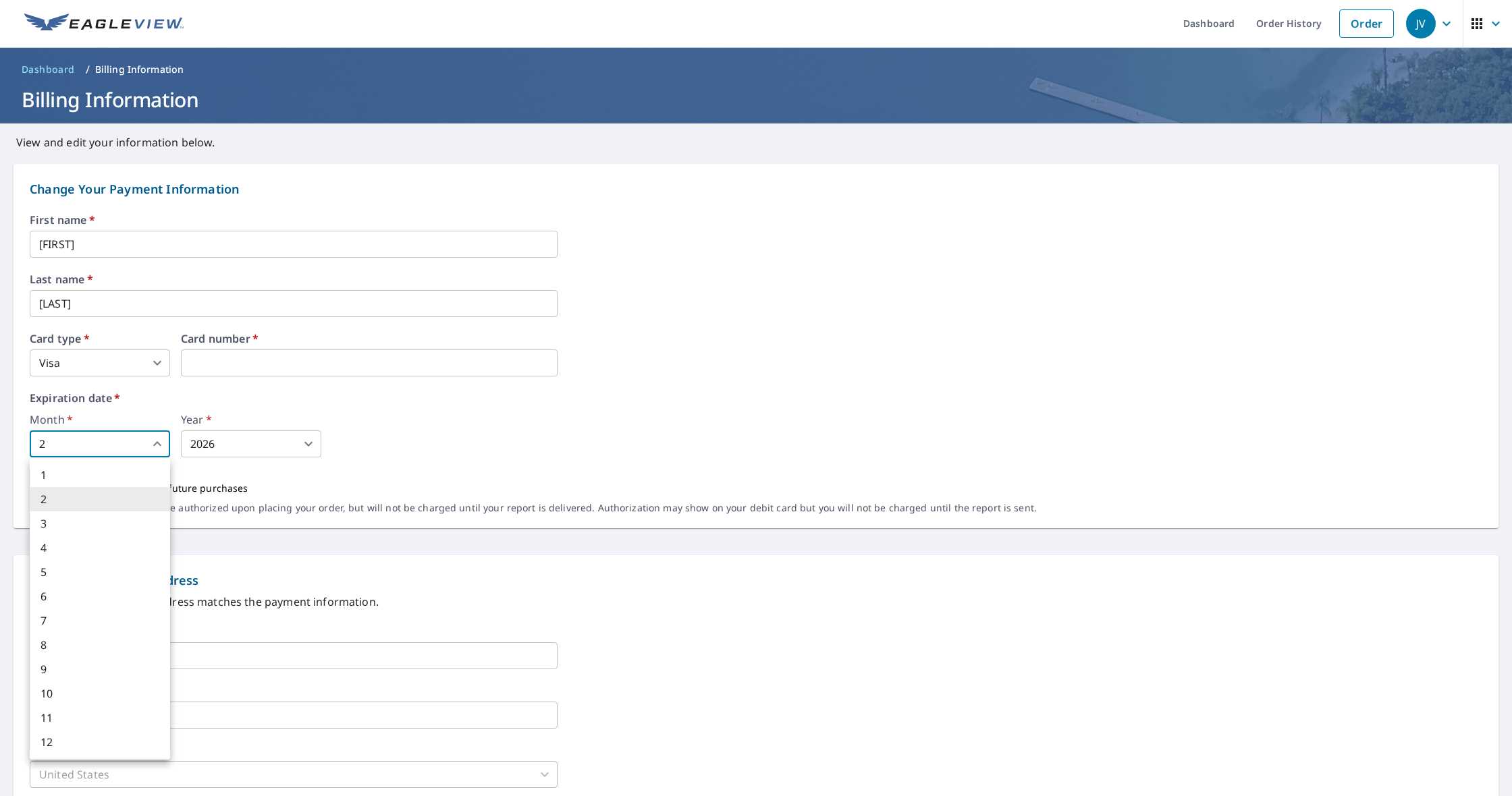 click on "First name   * [FIRST] ​ Last name   * [LAST] ​ Card type   * Visa 2 ​ Card number   * Expiration date   * Month   * [NUMBER] [NUMBER] ​ Year   * [YEAR] [YEAR] ​ Save your credit card for future purchases Your credit or debit card will be authorized upon placing your order, but will not be charged until your report is delivered. Authorization may show on your debit card but you will not be charged until the report is sent. Change Your Billing Address Please verify the billing address matches the payment information. Billing email   * [EMAIL] ​ Company   * [COMPANY] ​ Country   * United States US ​ Phone ​ Ext. ​ Secondary phone ​ Ext. ​ Address [NUMBER] [STREET] ​ City [CITY] ​ State [STATE] [STATE] ​ Zip code [ZIP] ​ Save Cancel Terms of Use  |  Privacy Policy" at bounding box center [756, 398] 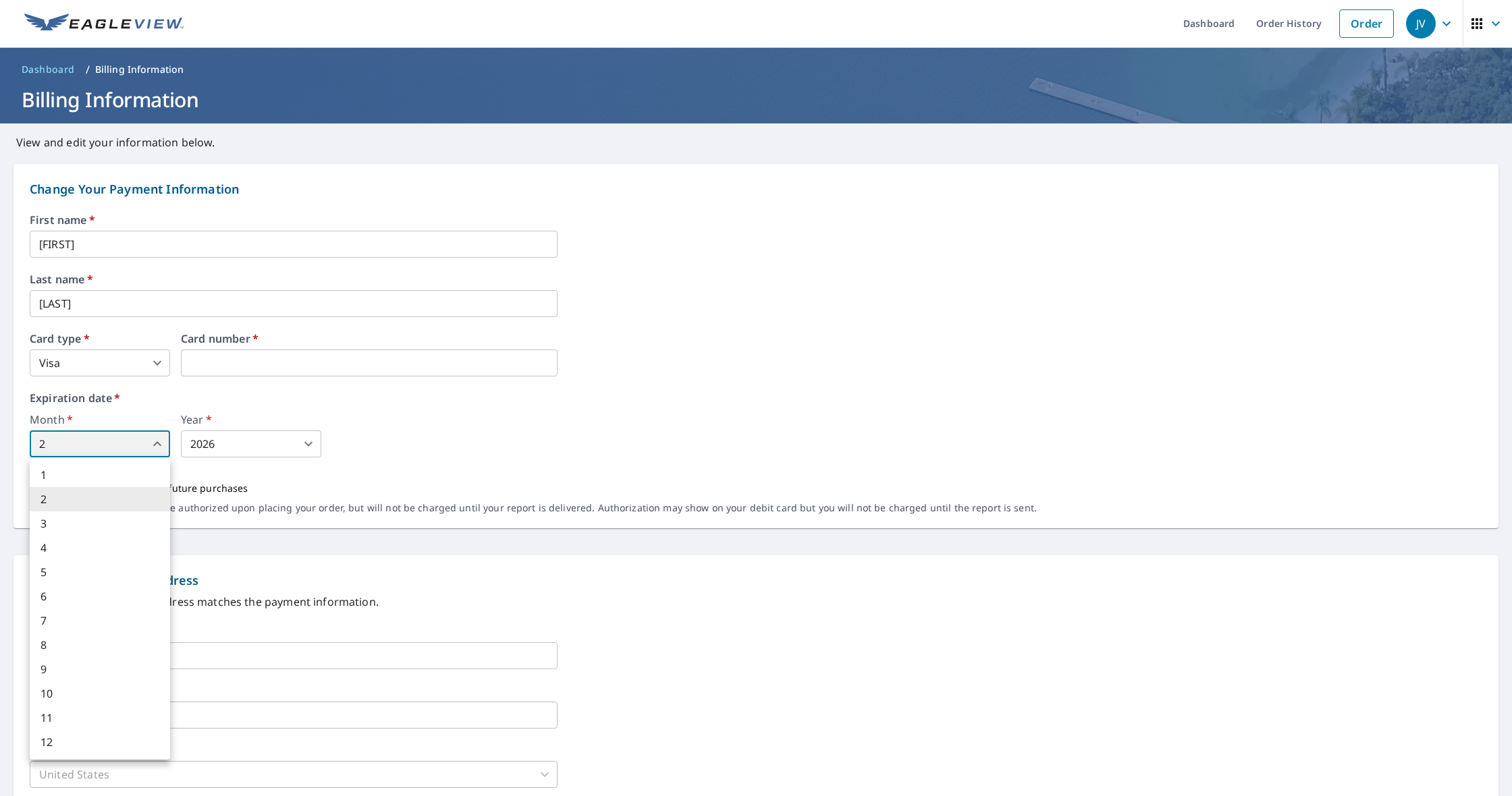 type on "8" 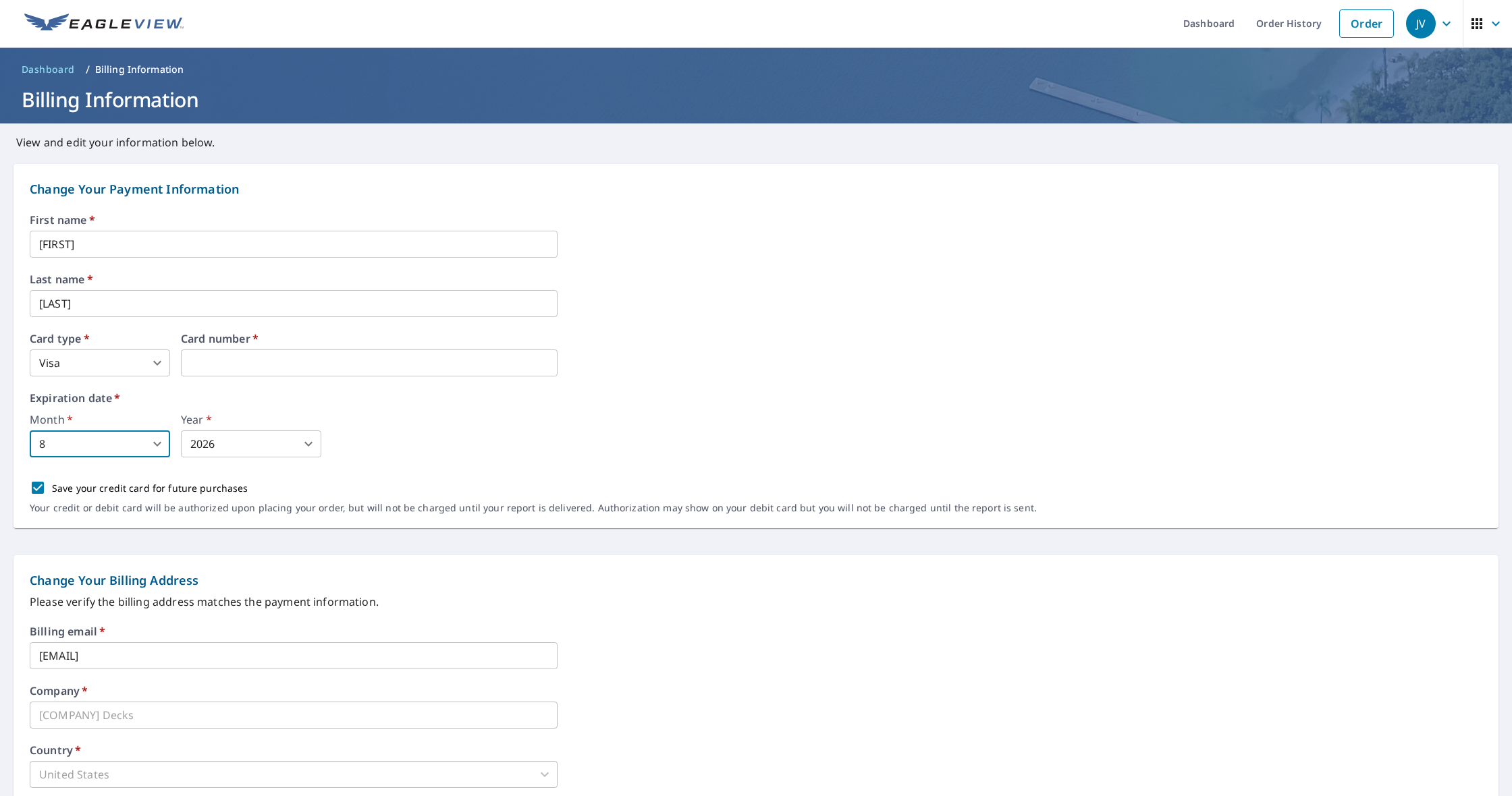 click on "First name   * [FIRST] ​ Last name   * [LAST] ​ Card type   * Visa 2 ​ Card number   * Expiration date   * Month   * [NUMBER] [NUMBER] ​ Year   * [YEAR] [YEAR] ​ Save your credit card for future purchases Your credit or debit card will be authorized upon placing your order, but will not be charged until your report is delivered. Authorization may show on your debit card but you will not be charged until the report is sent. Change Your Billing Address Please verify the billing address matches the payment information. Billing email   * [EMAIL] ​ Company   * [COMPANY] ​ Country   * United States US ​ Phone ​ Ext. ​ Secondary phone ​ Ext. ​ Address [NUMBER] [STREET] ​ City [CITY] ​ State [STATE] [STATE] ​ Zip code [ZIP] ​ Save Cancel Terms of Use  |  Privacy Policy" at bounding box center (756, 398) 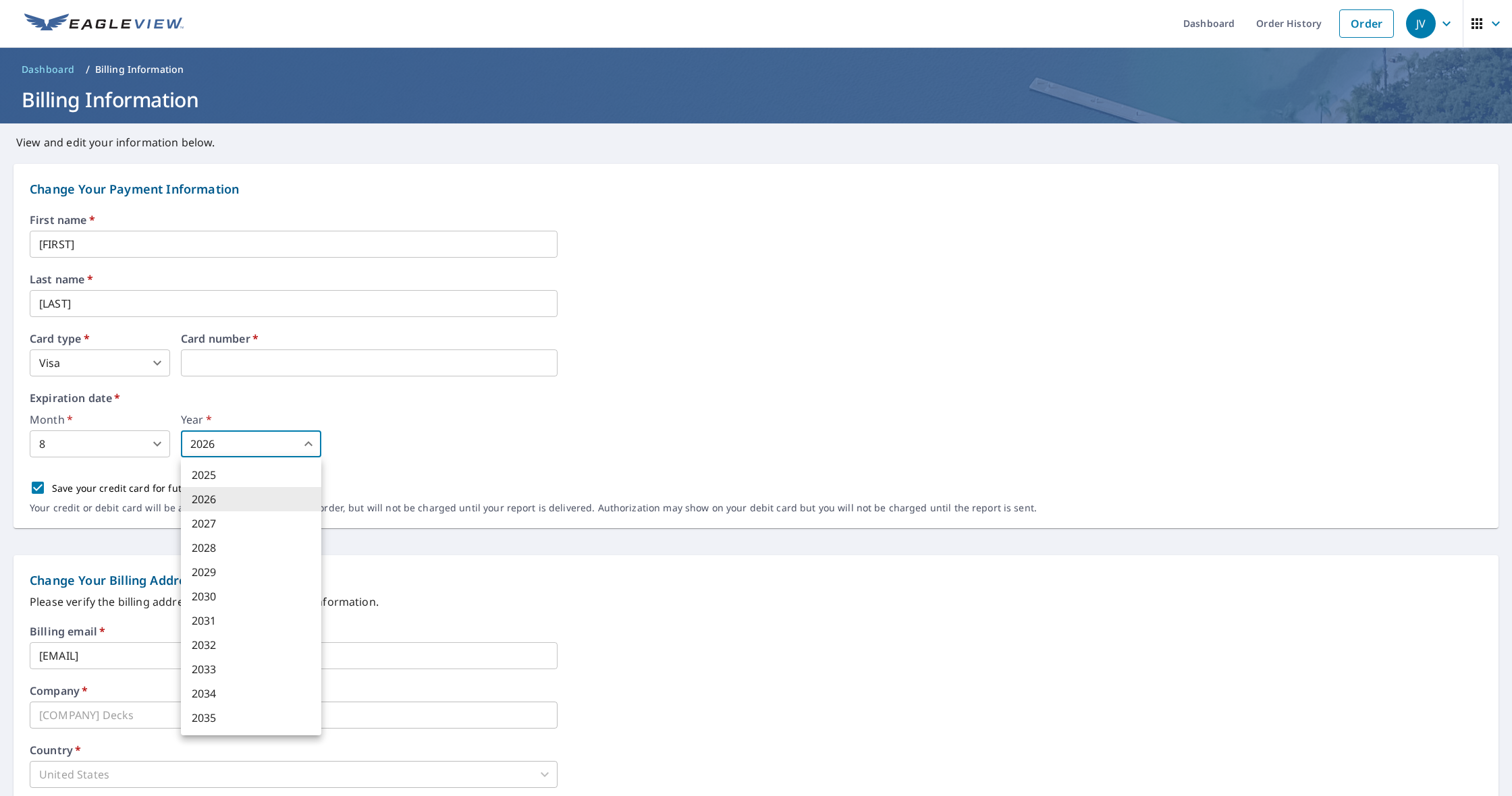 click on "2030" at bounding box center [251, 596] 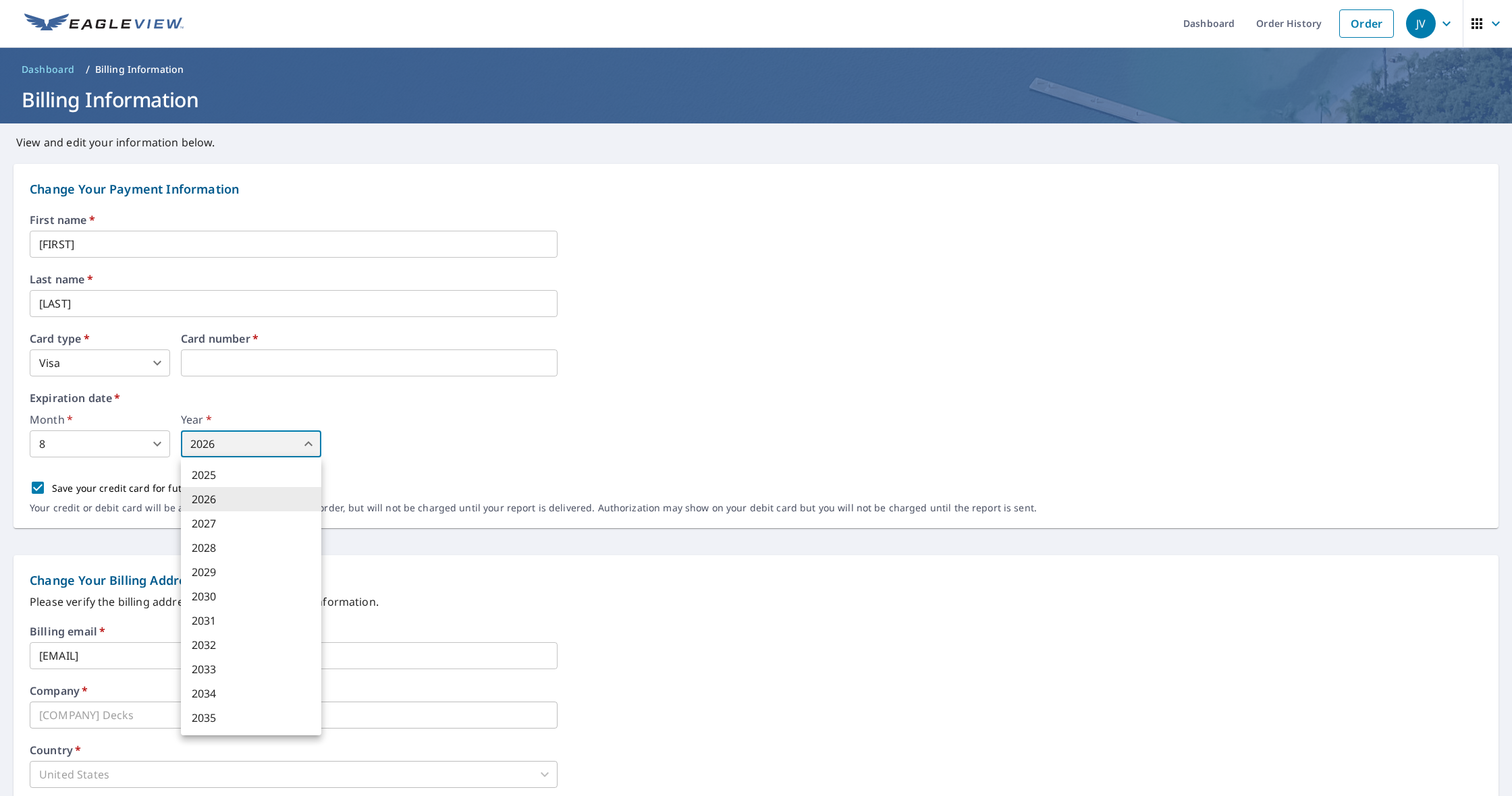 type on "2030" 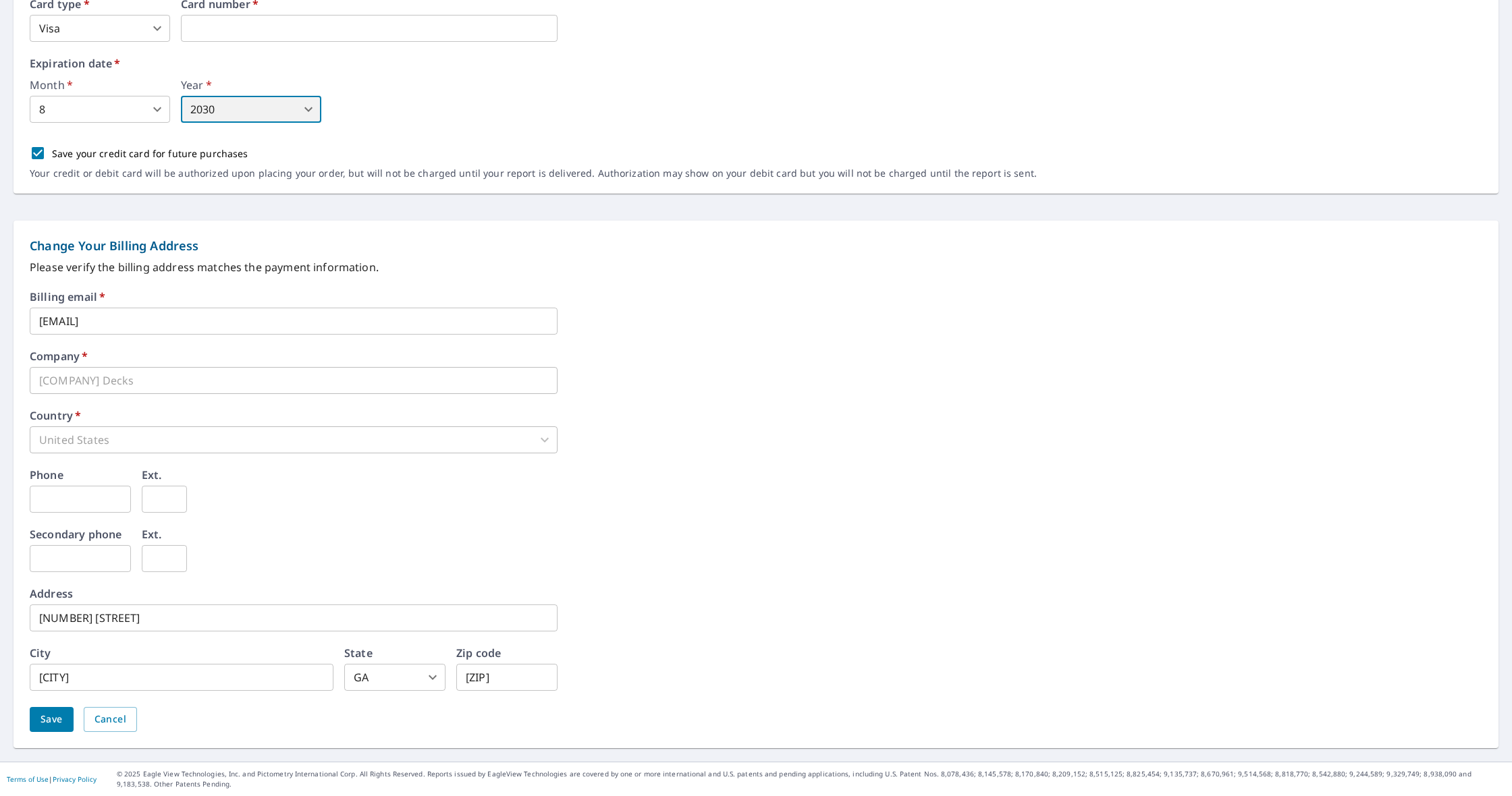 scroll, scrollTop: 335, scrollLeft: 0, axis: vertical 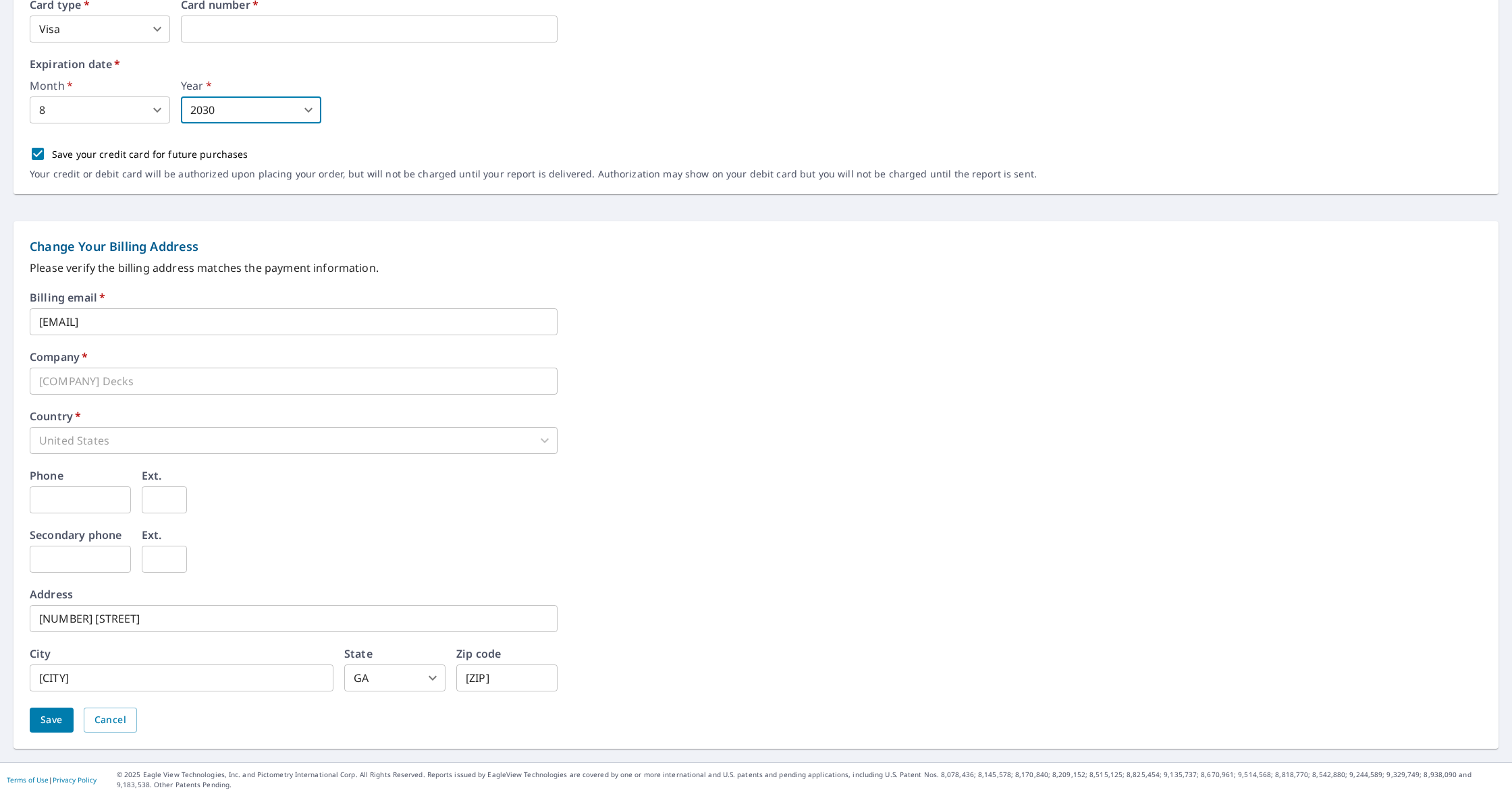 click on "Save" at bounding box center [51, 720] 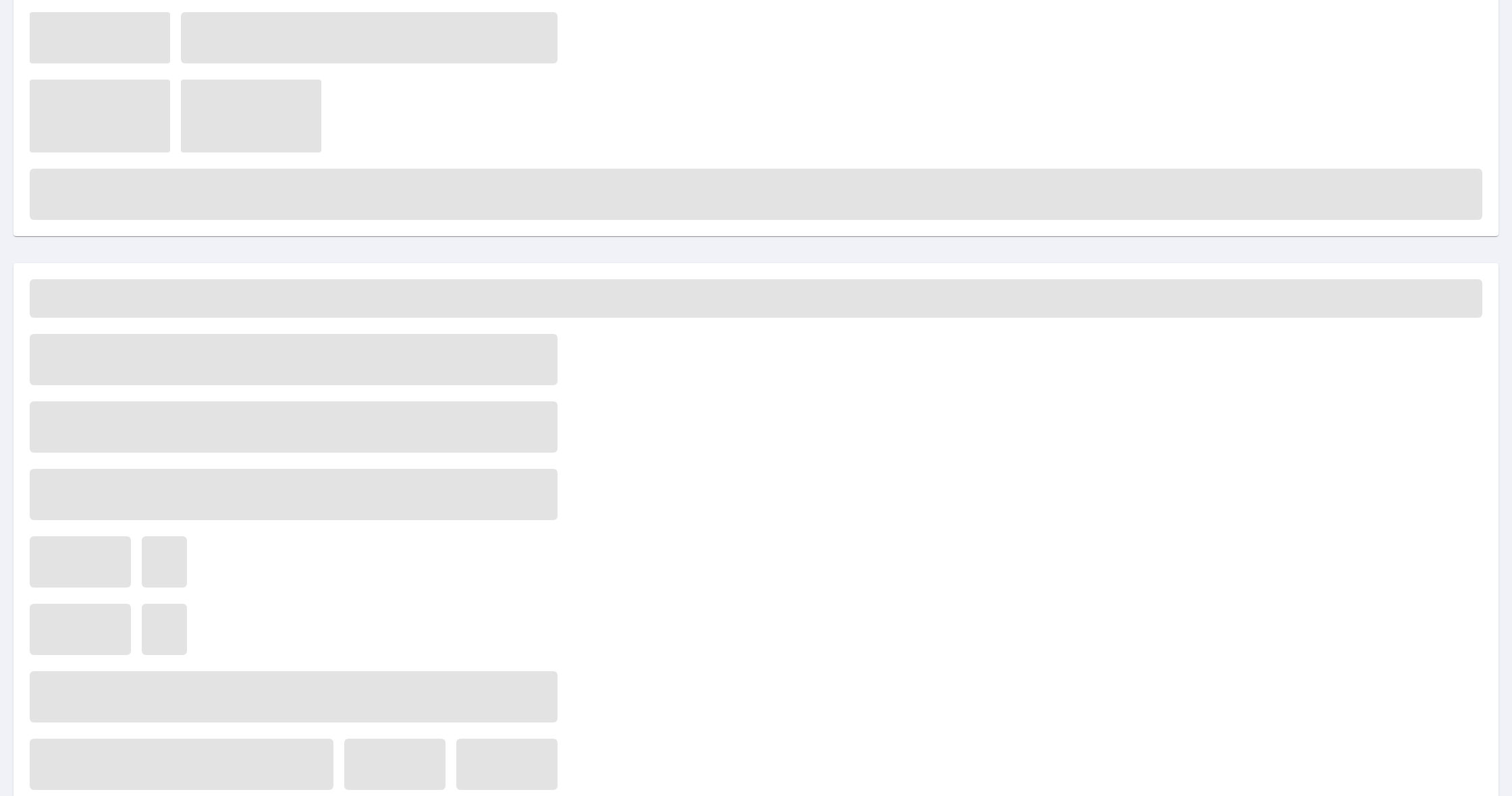 scroll, scrollTop: 335, scrollLeft: 0, axis: vertical 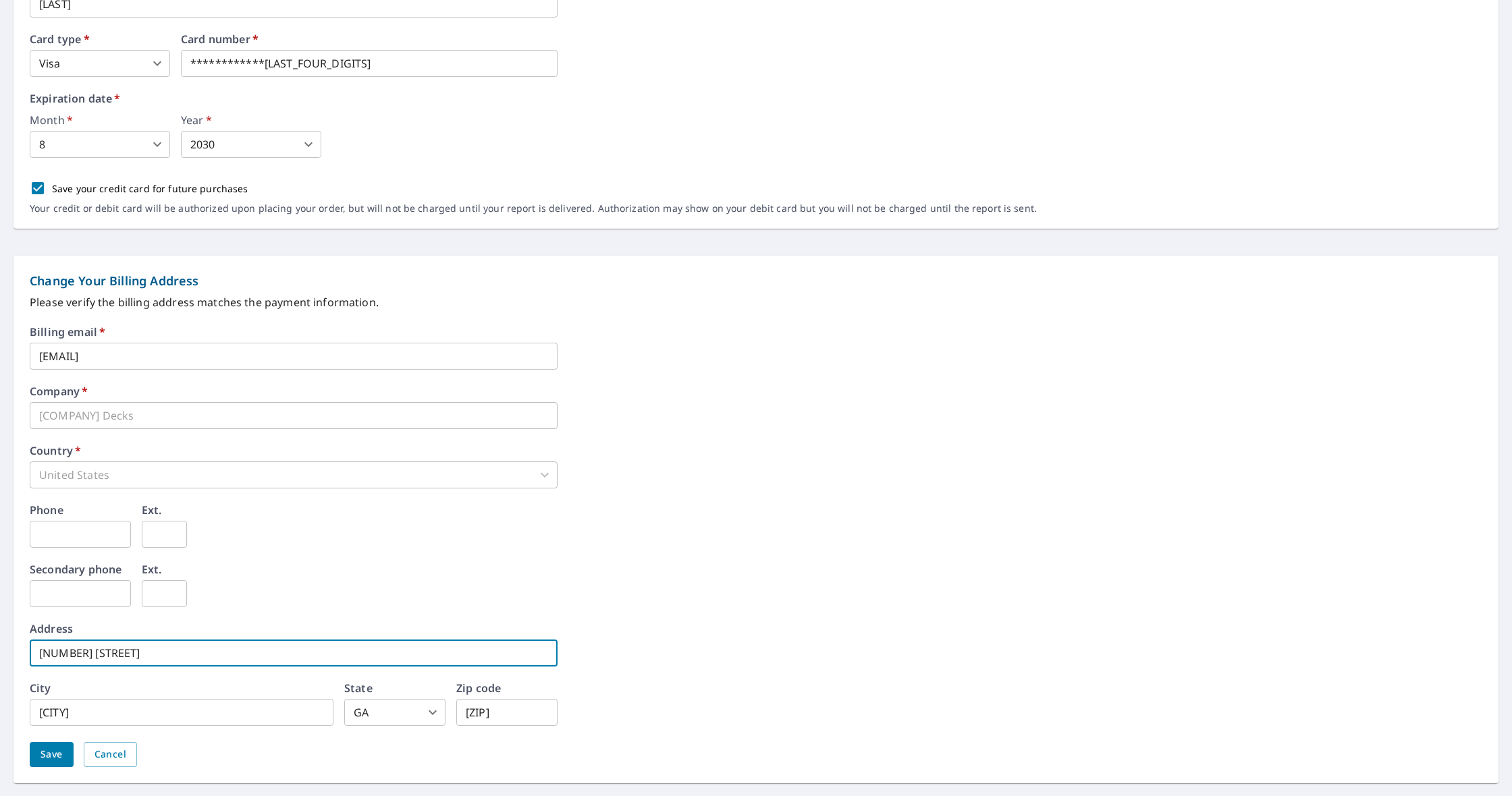 click on "[NUMBER] [STREET]" at bounding box center (294, 653) 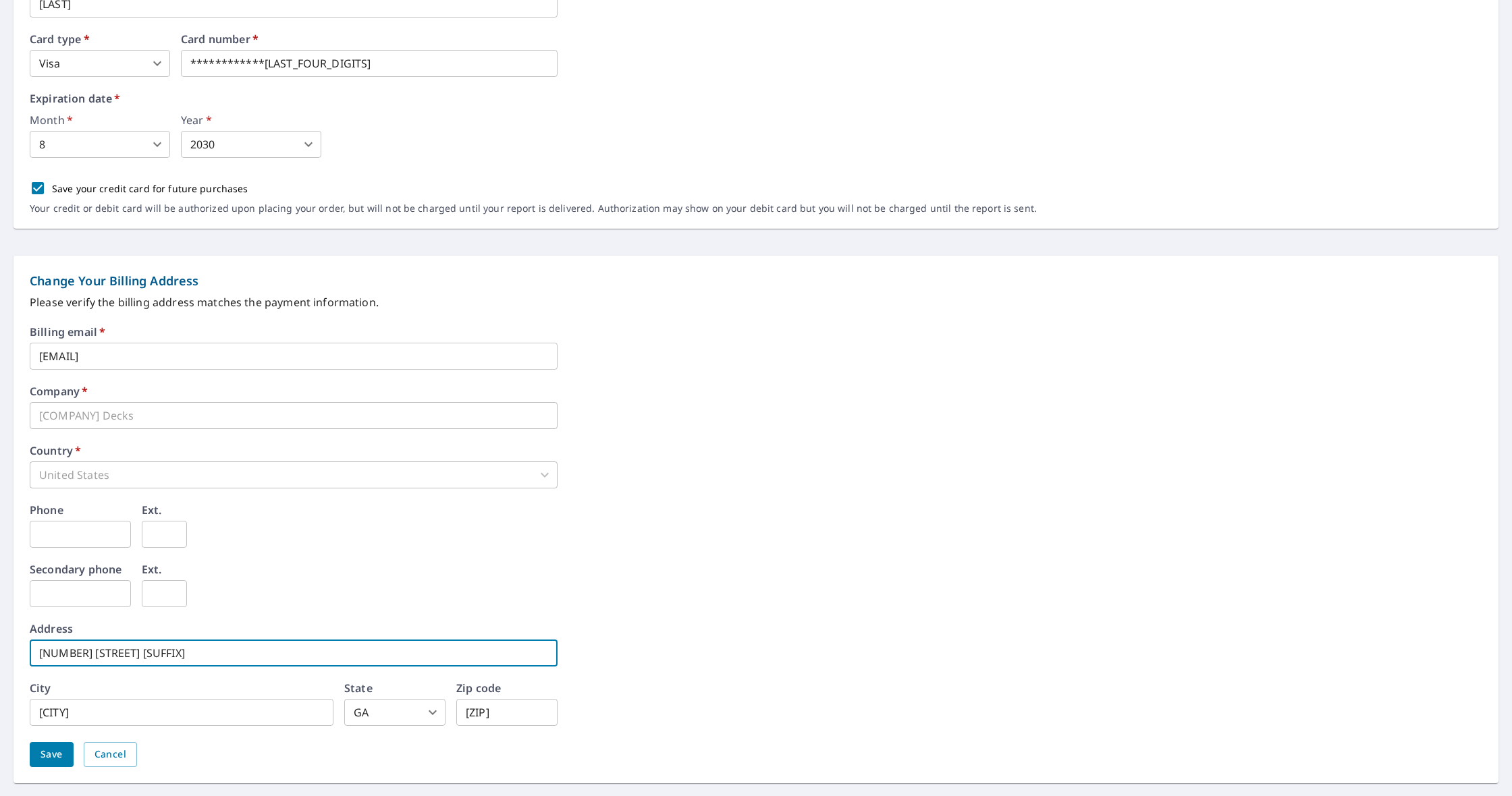 type on "[NUMBER] [STREET] [SUFFIX]" 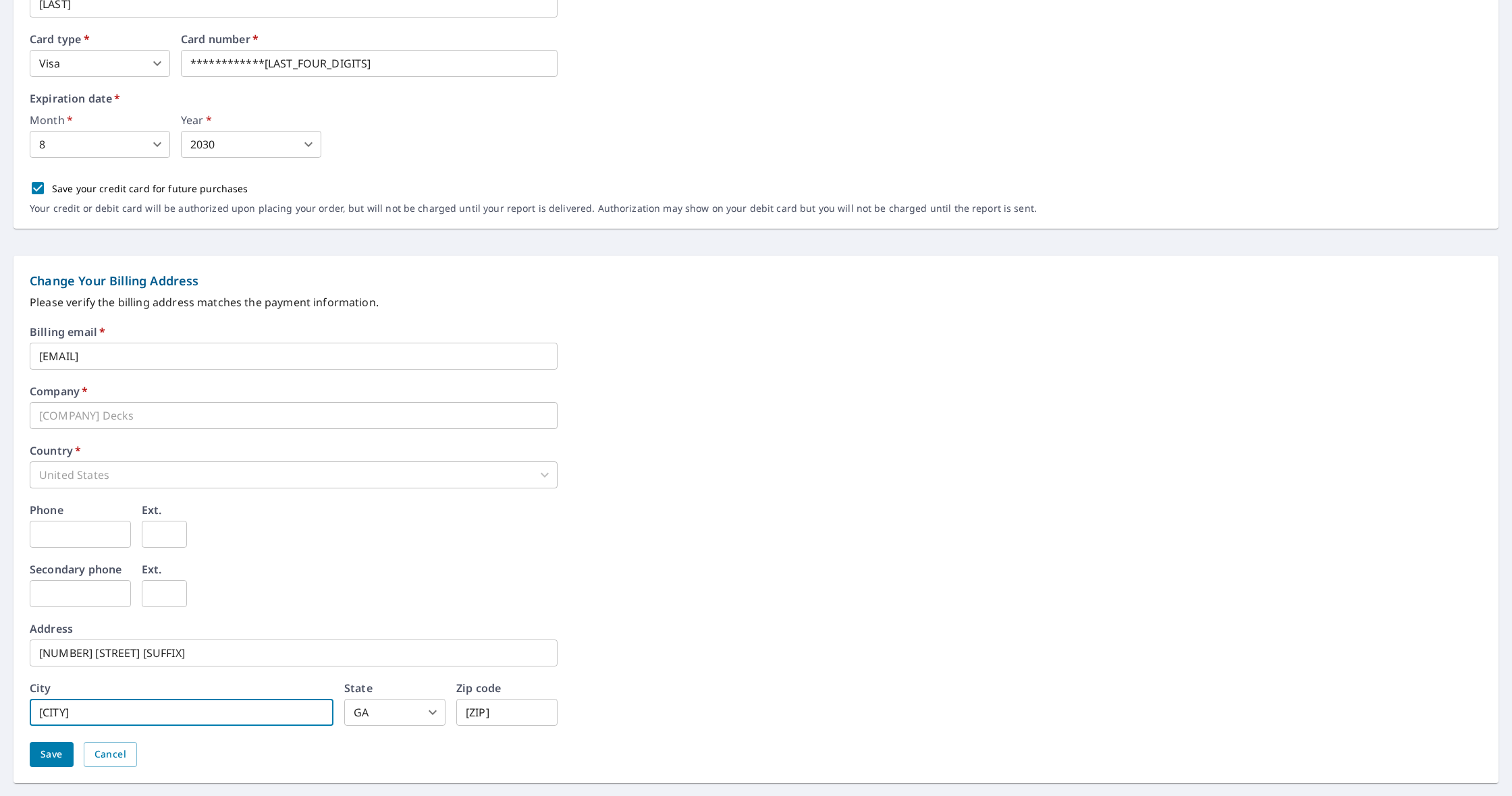 click on "[CITY]" at bounding box center (182, 712) 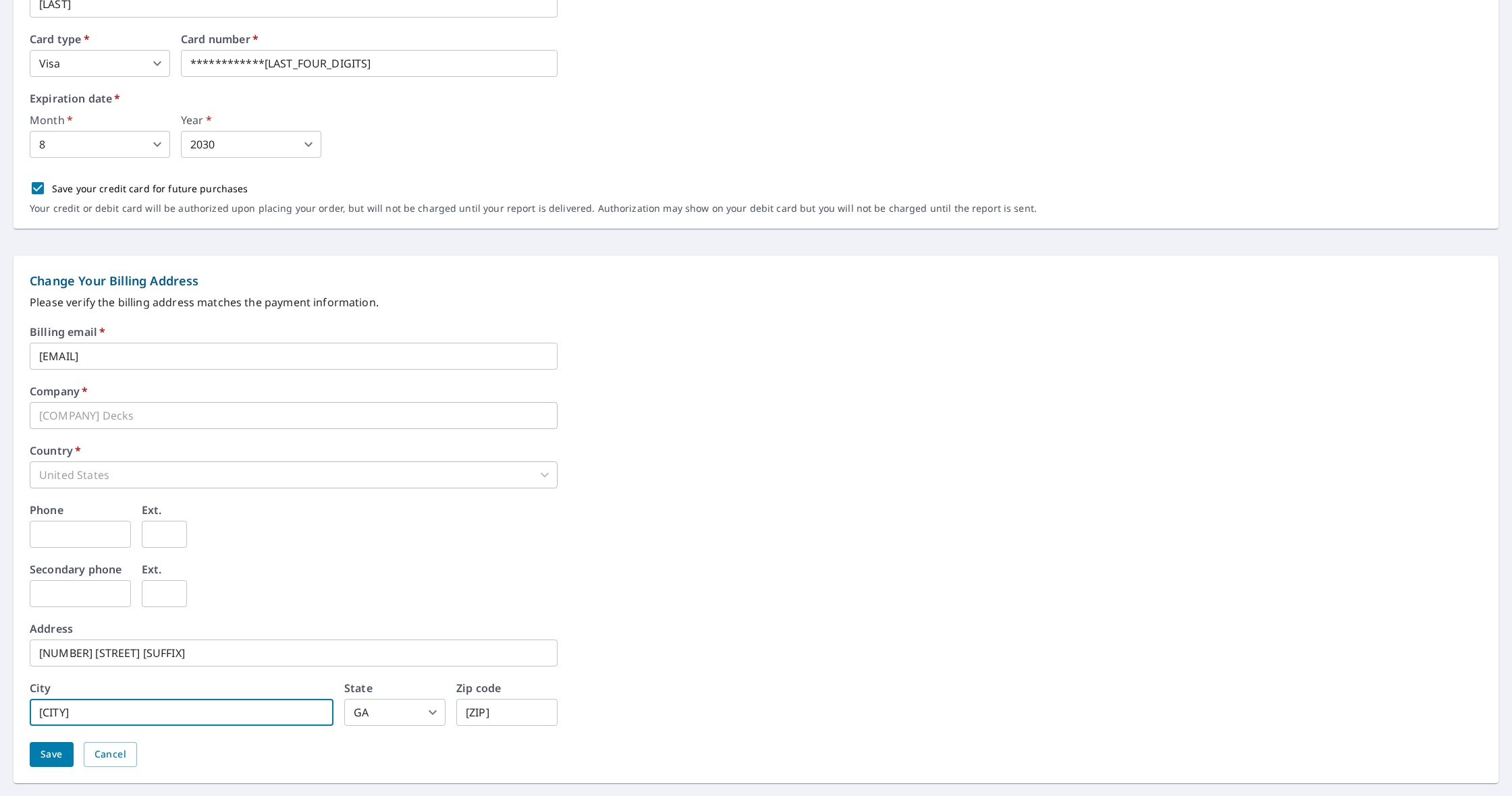 scroll, scrollTop: 0, scrollLeft: 0, axis: both 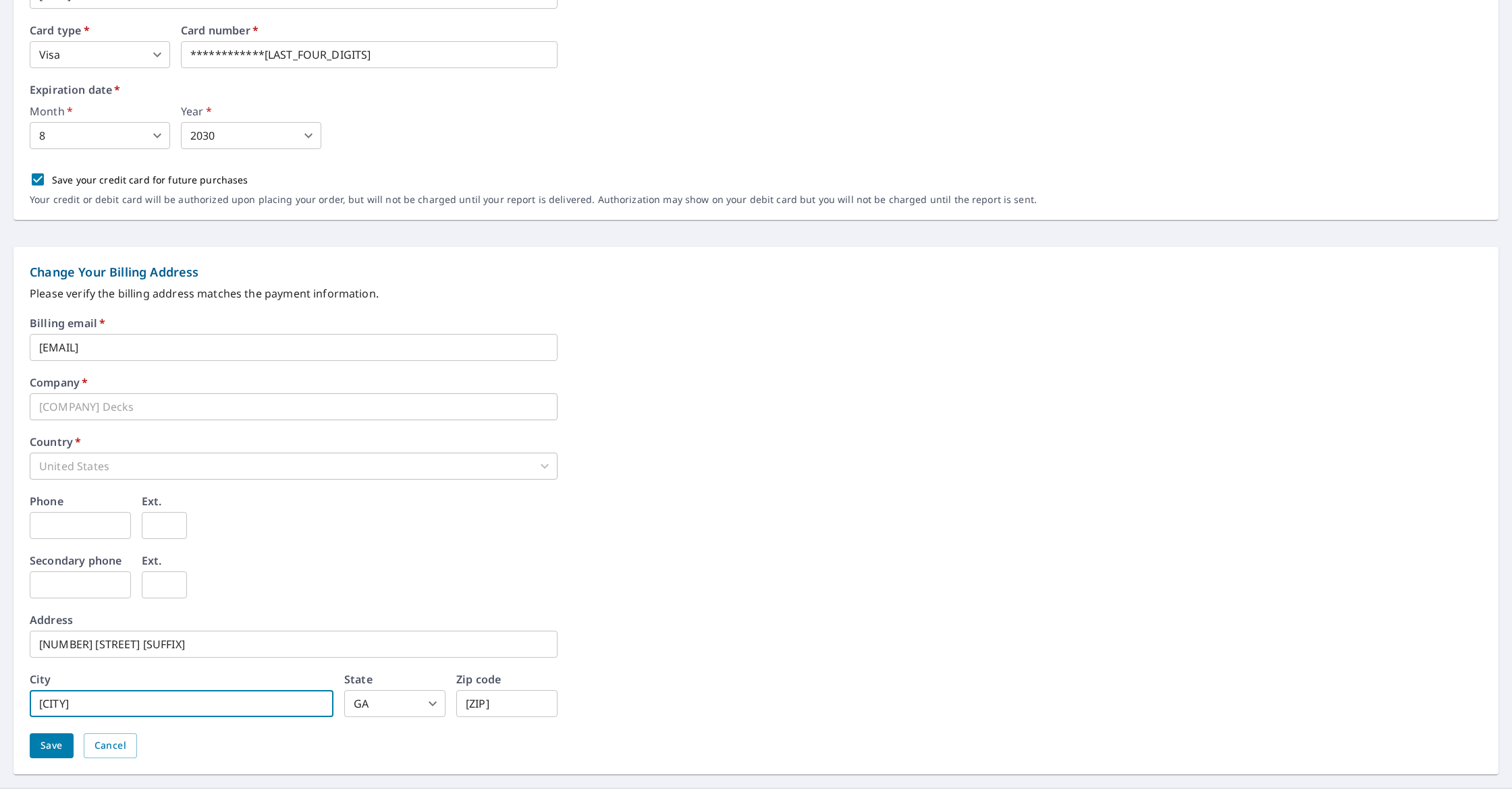 type on "[CITY]" 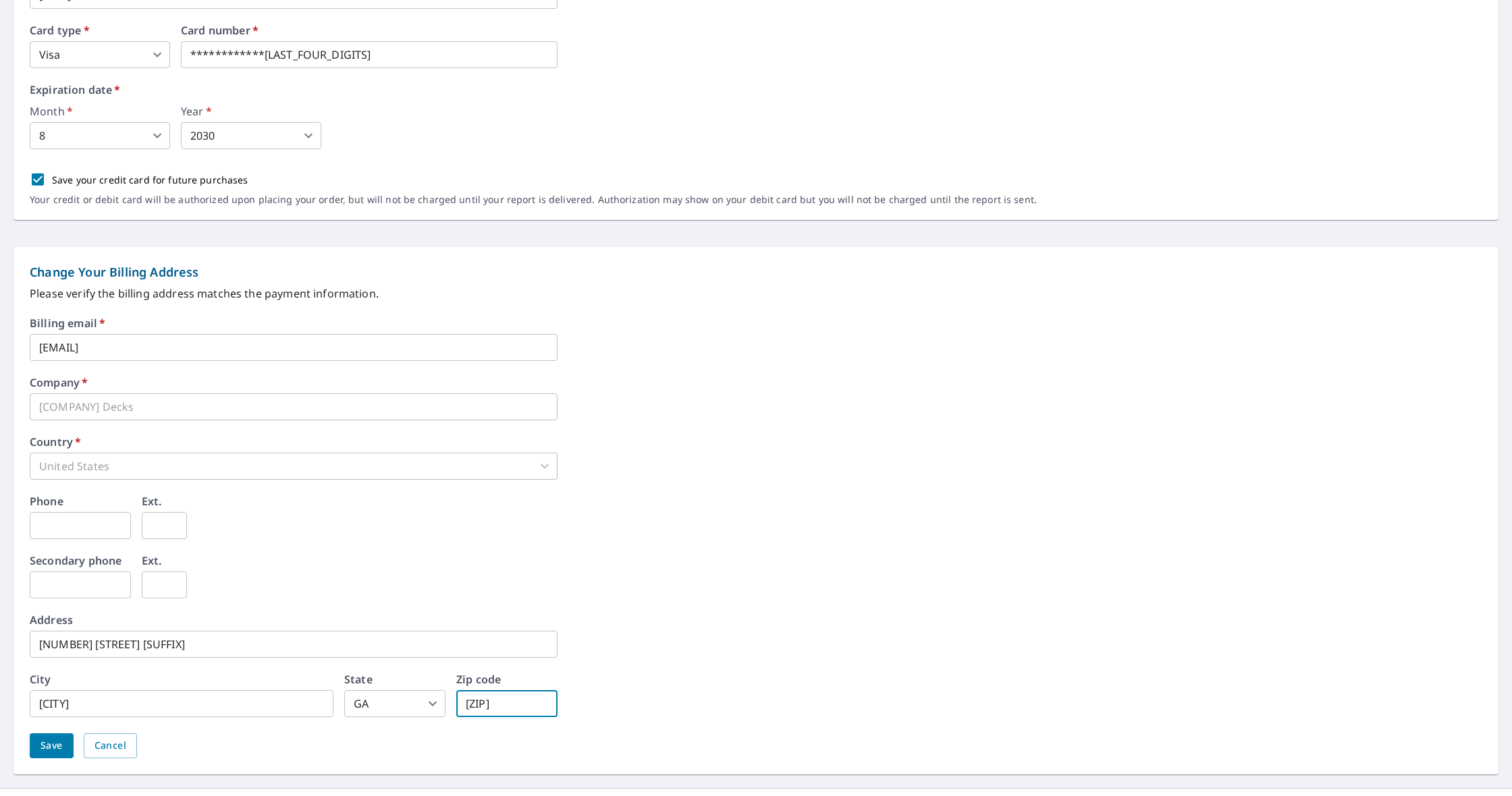 click on "[ZIP]" at bounding box center [507, 704] 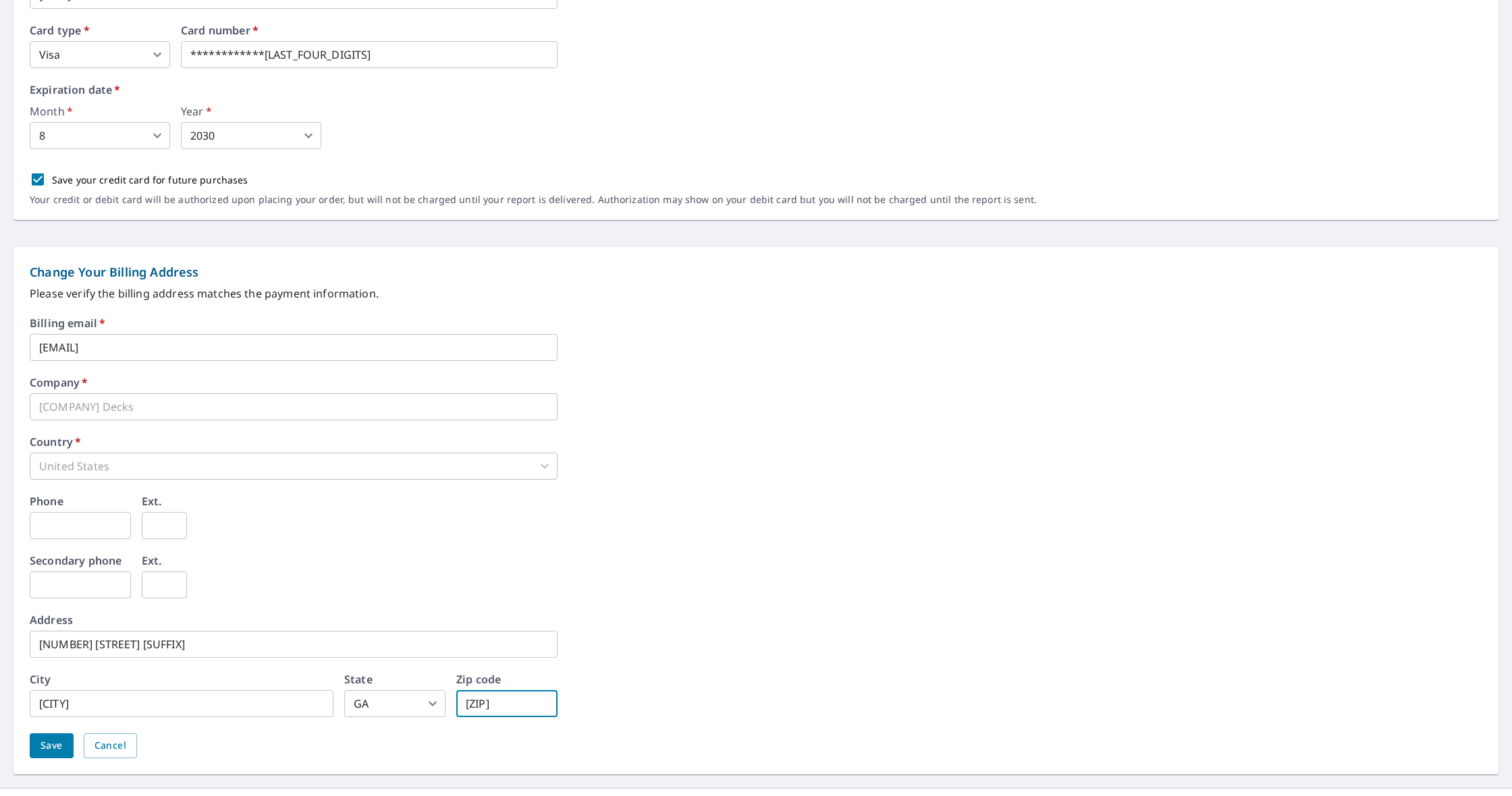 type on "[ZIP]" 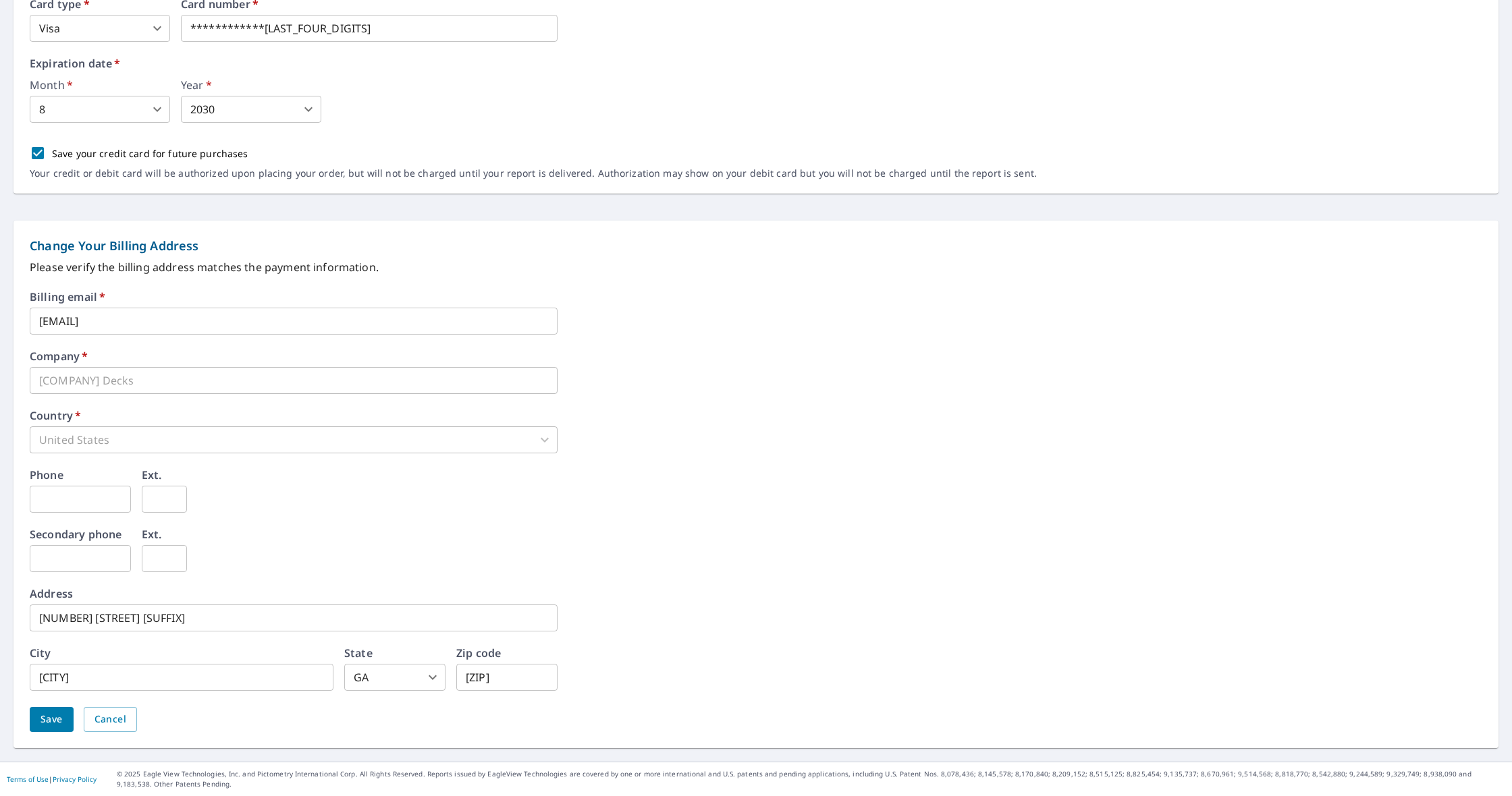 scroll, scrollTop: 370, scrollLeft: 0, axis: vertical 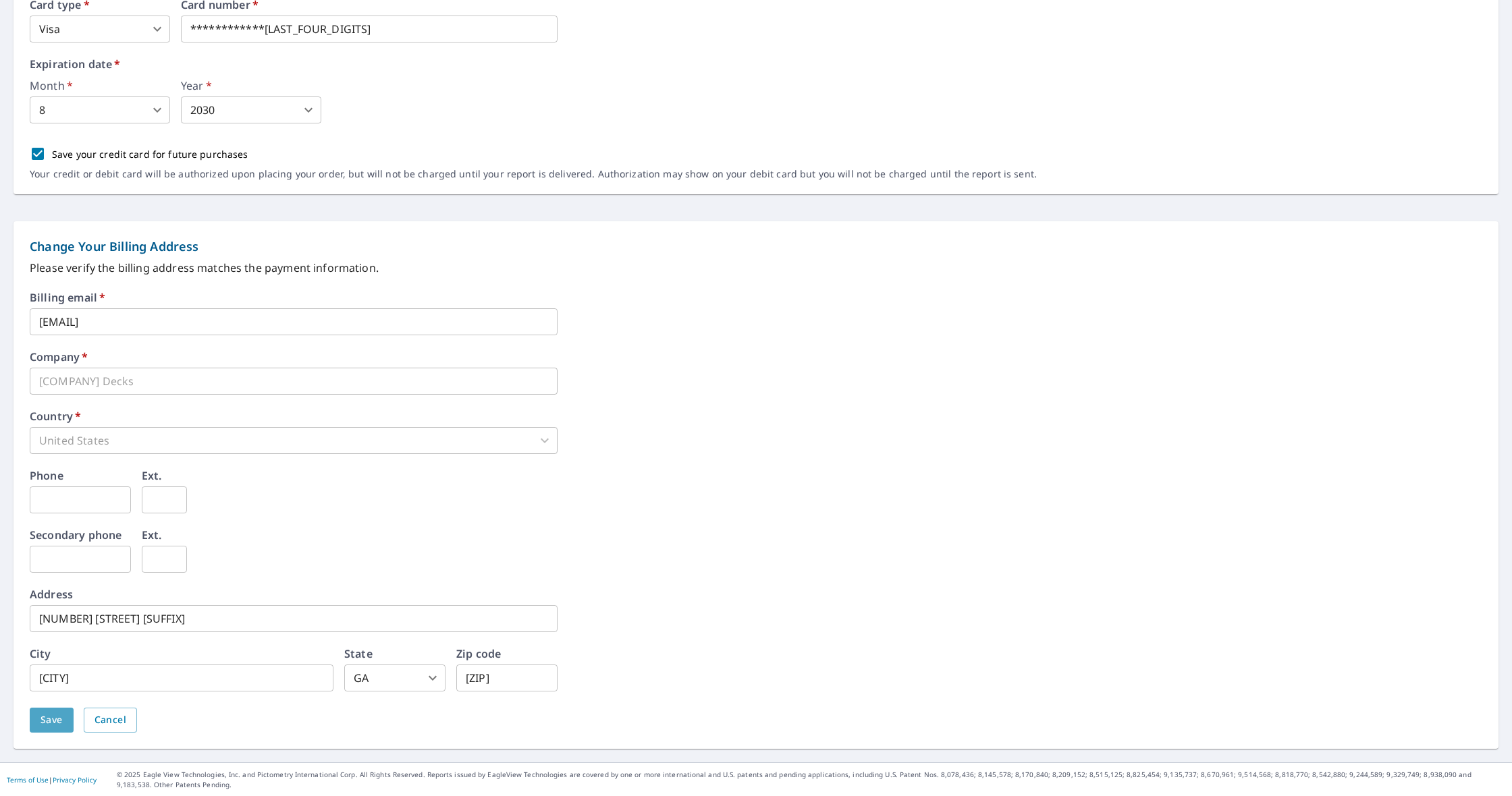 click on "Save" at bounding box center (51, 720) 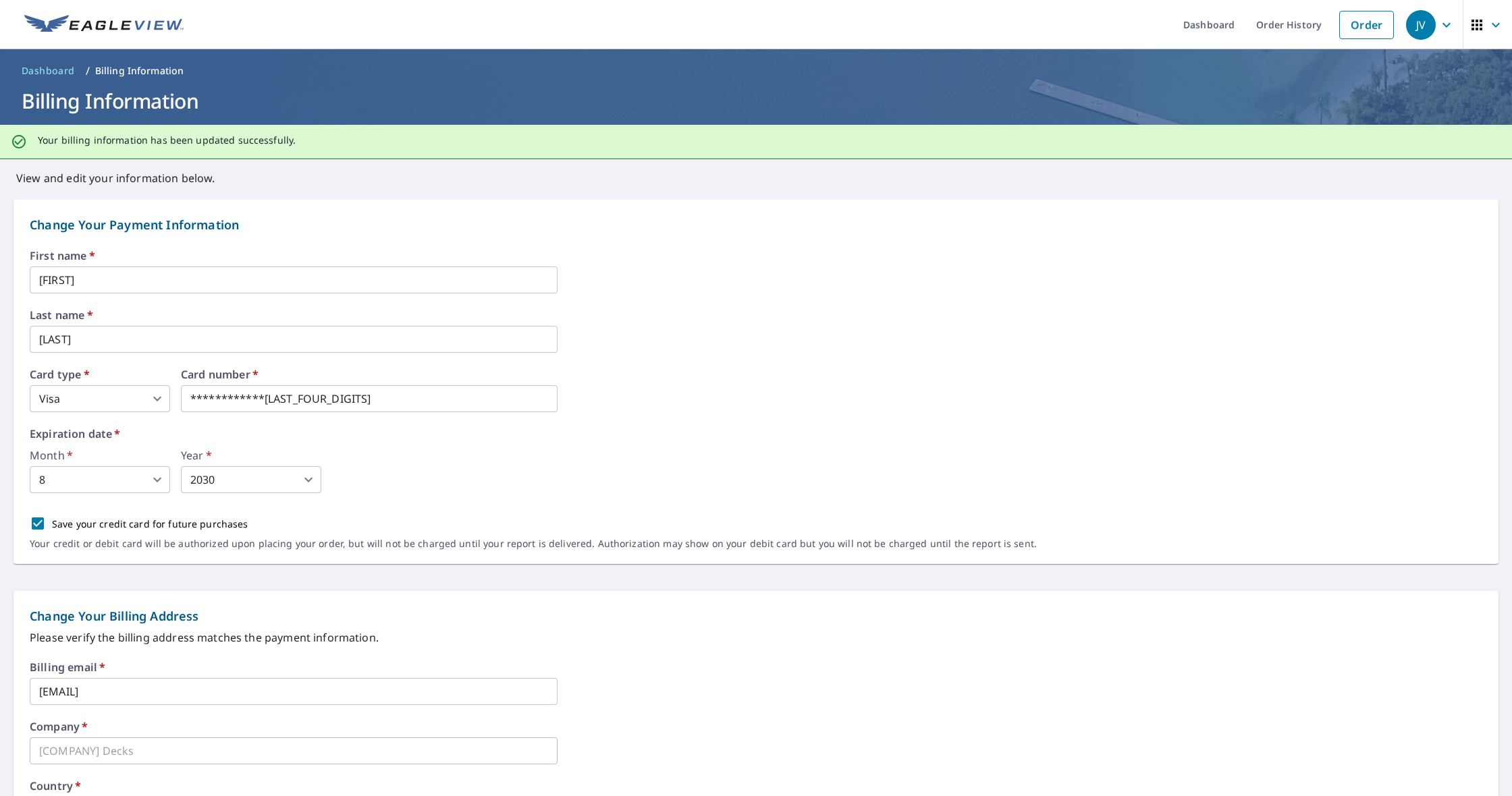 scroll, scrollTop: 1, scrollLeft: 0, axis: vertical 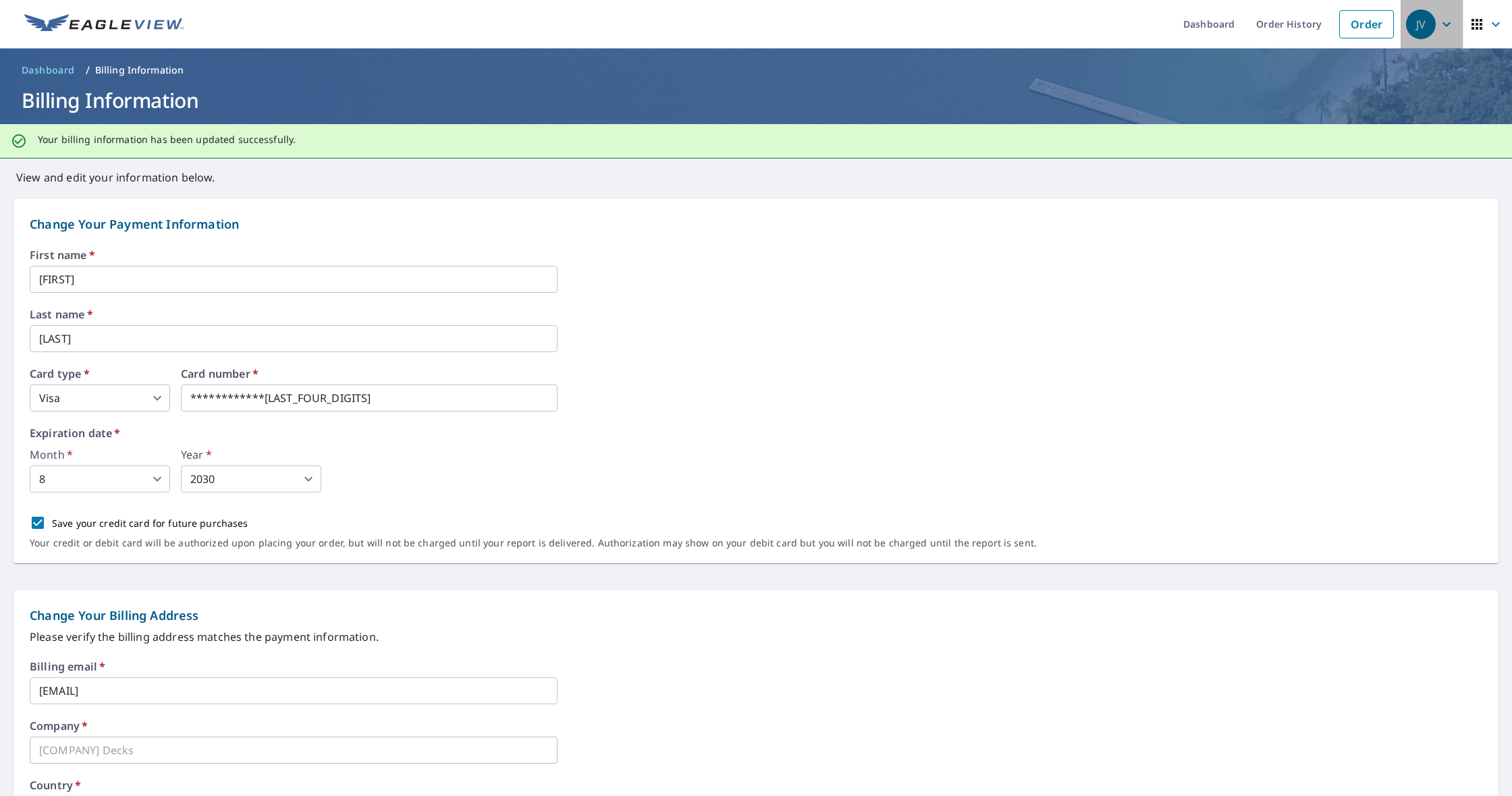 click 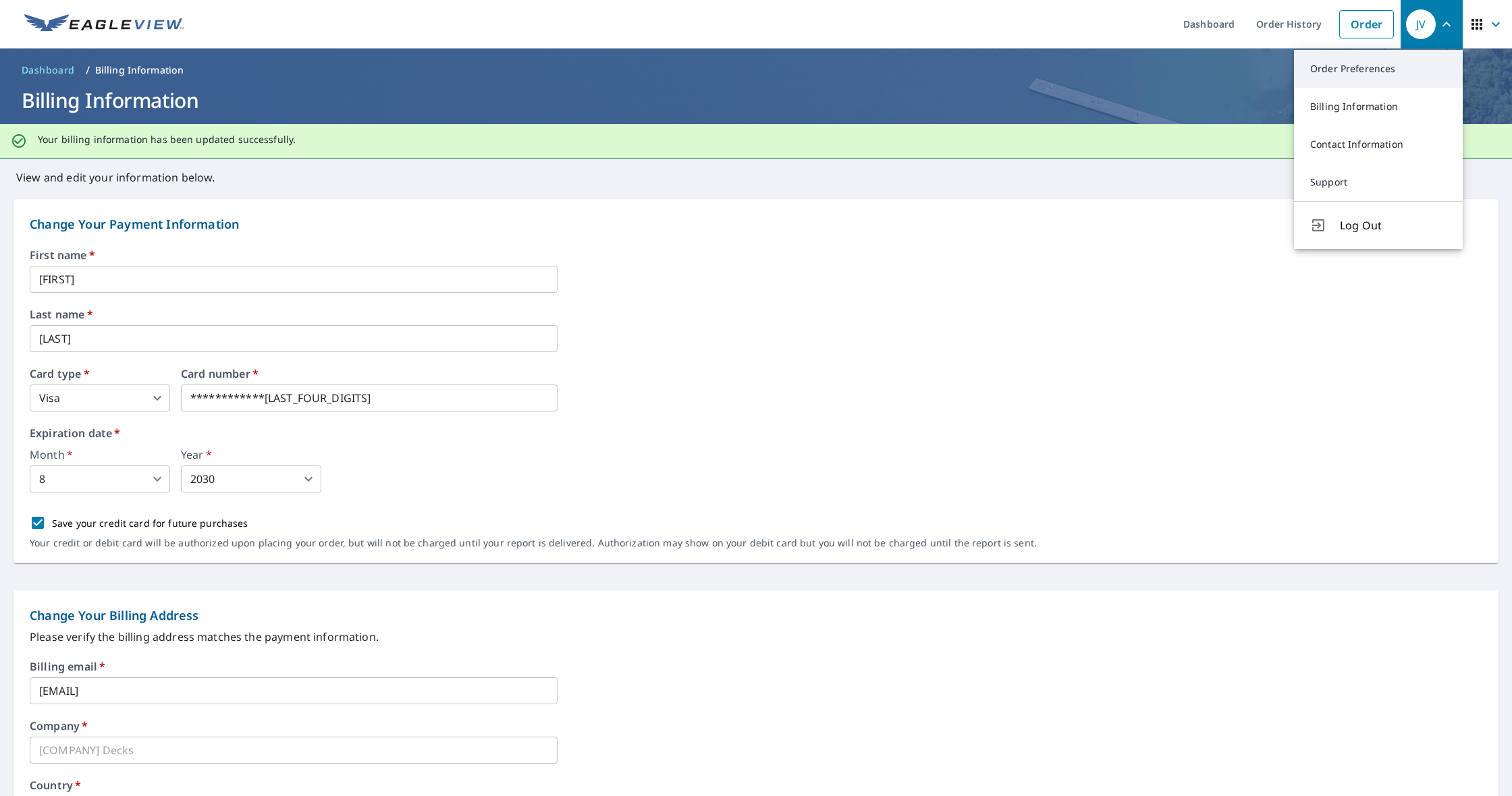 click on "Order Preferences" at bounding box center [1378, 69] 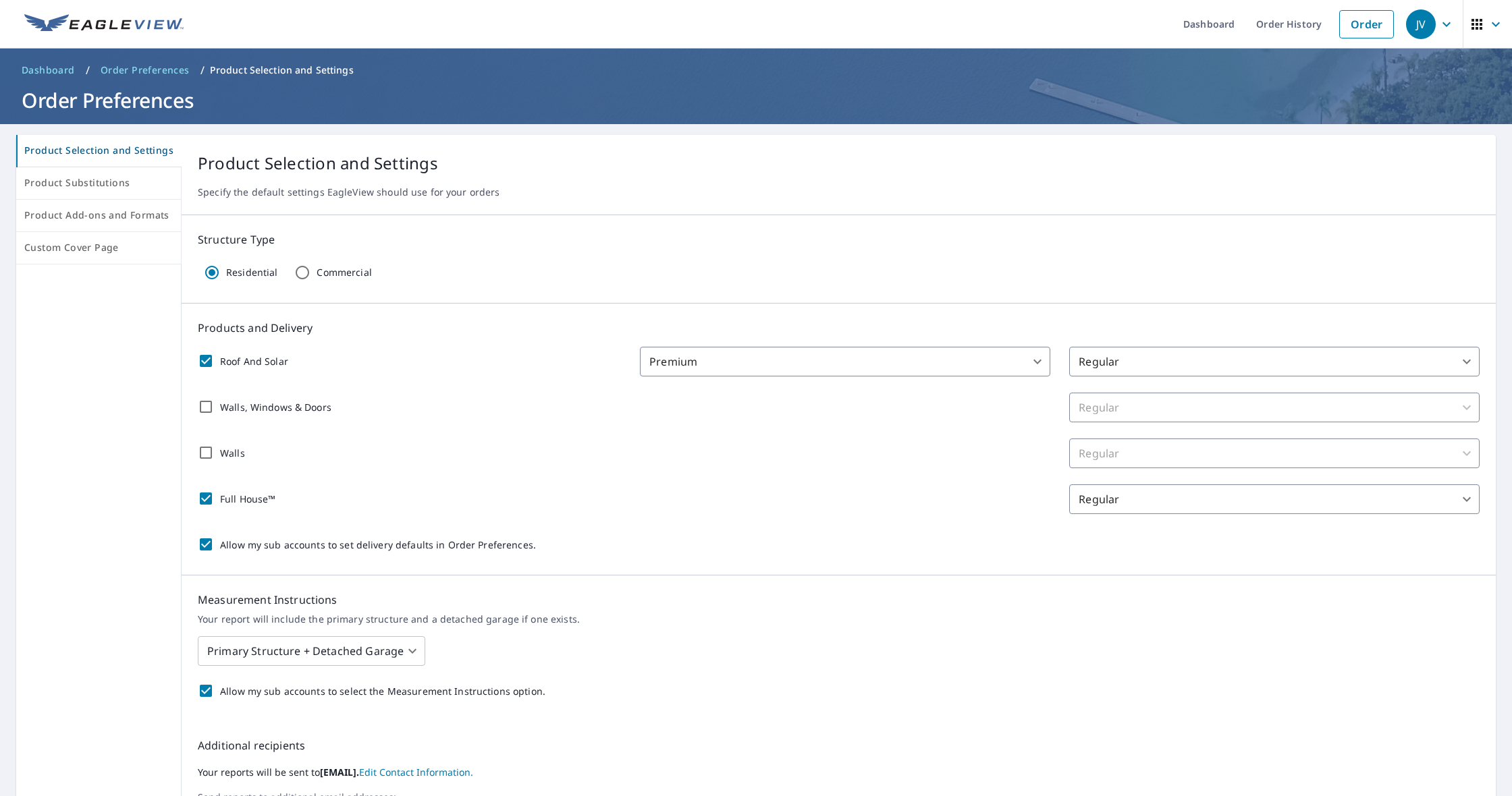 scroll, scrollTop: 0, scrollLeft: 0, axis: both 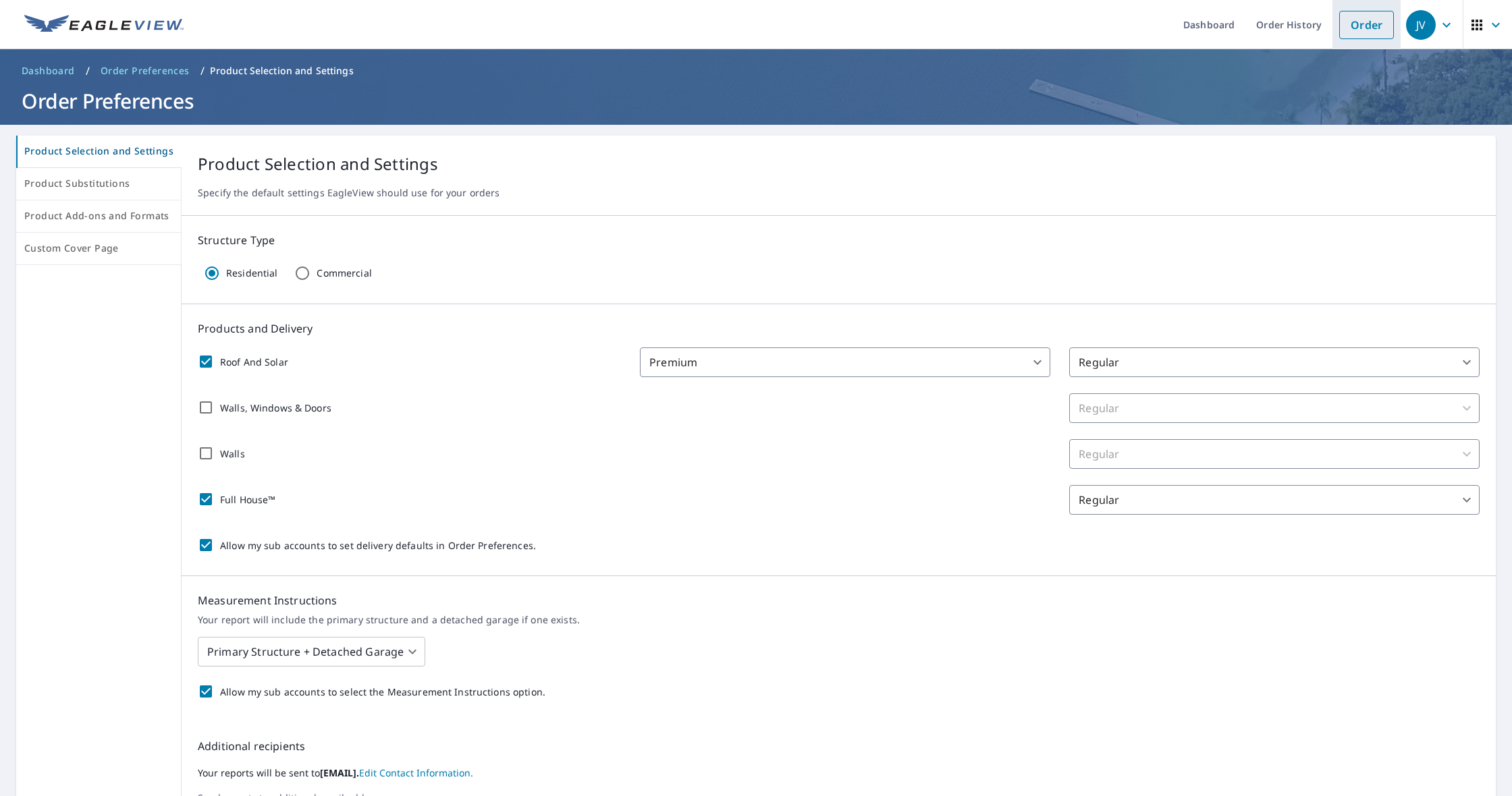 click on "Order" at bounding box center (1366, 25) 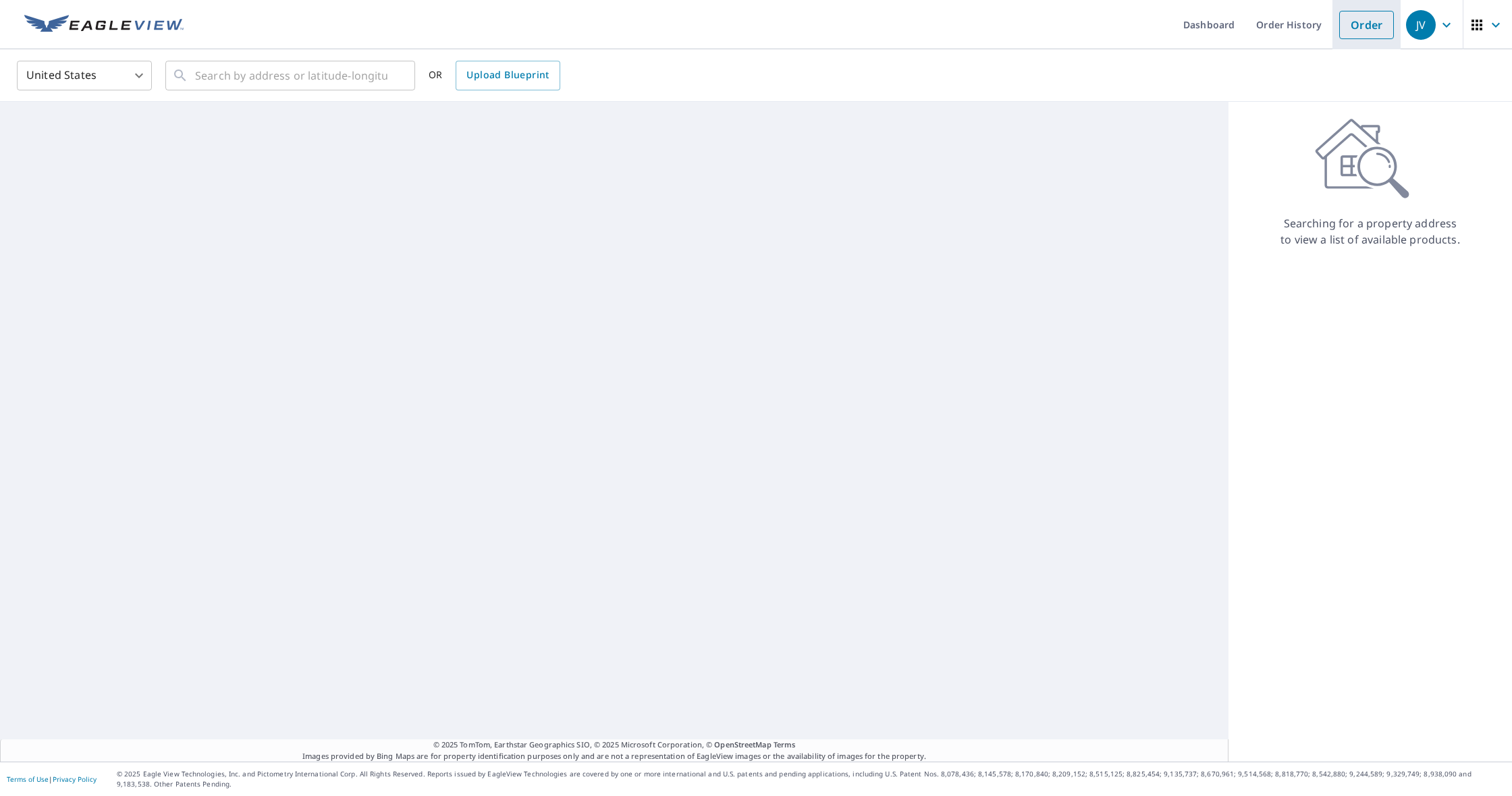 scroll, scrollTop: 0, scrollLeft: 0, axis: both 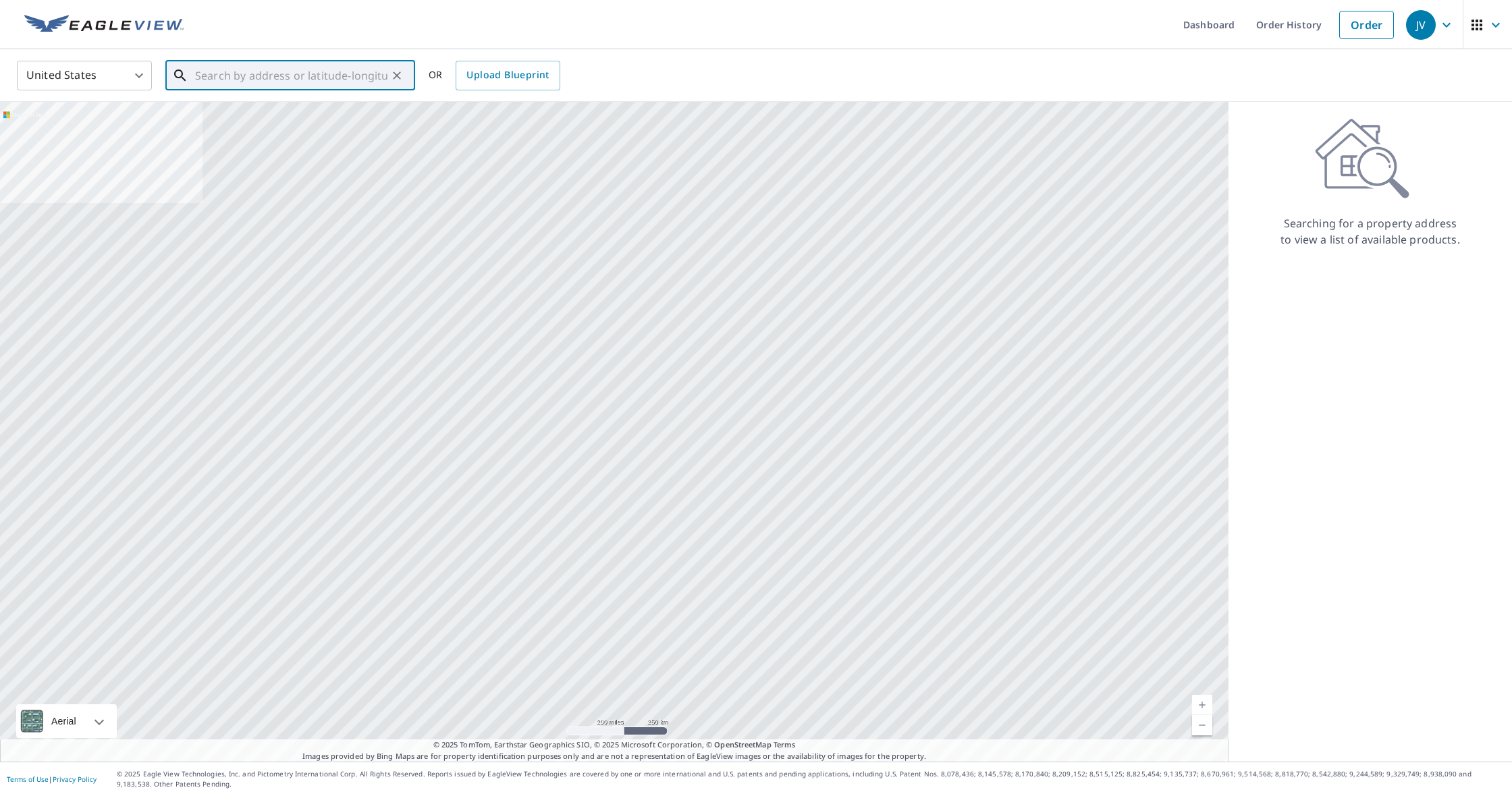 paste on "[NUMBER] [STREET] [CITY]" 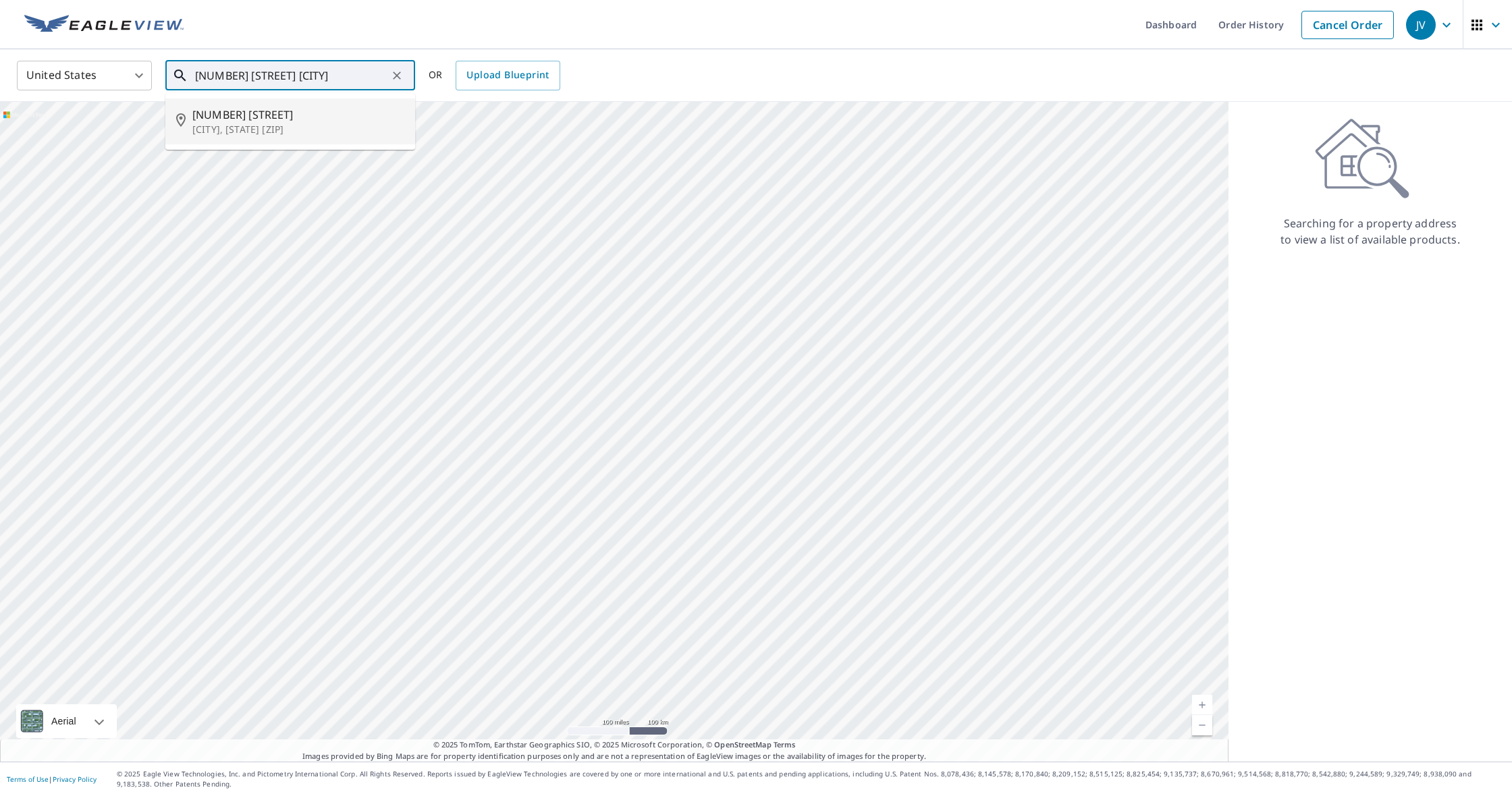 click on "[CITY], [STATE] [ZIP]" at bounding box center [298, 130] 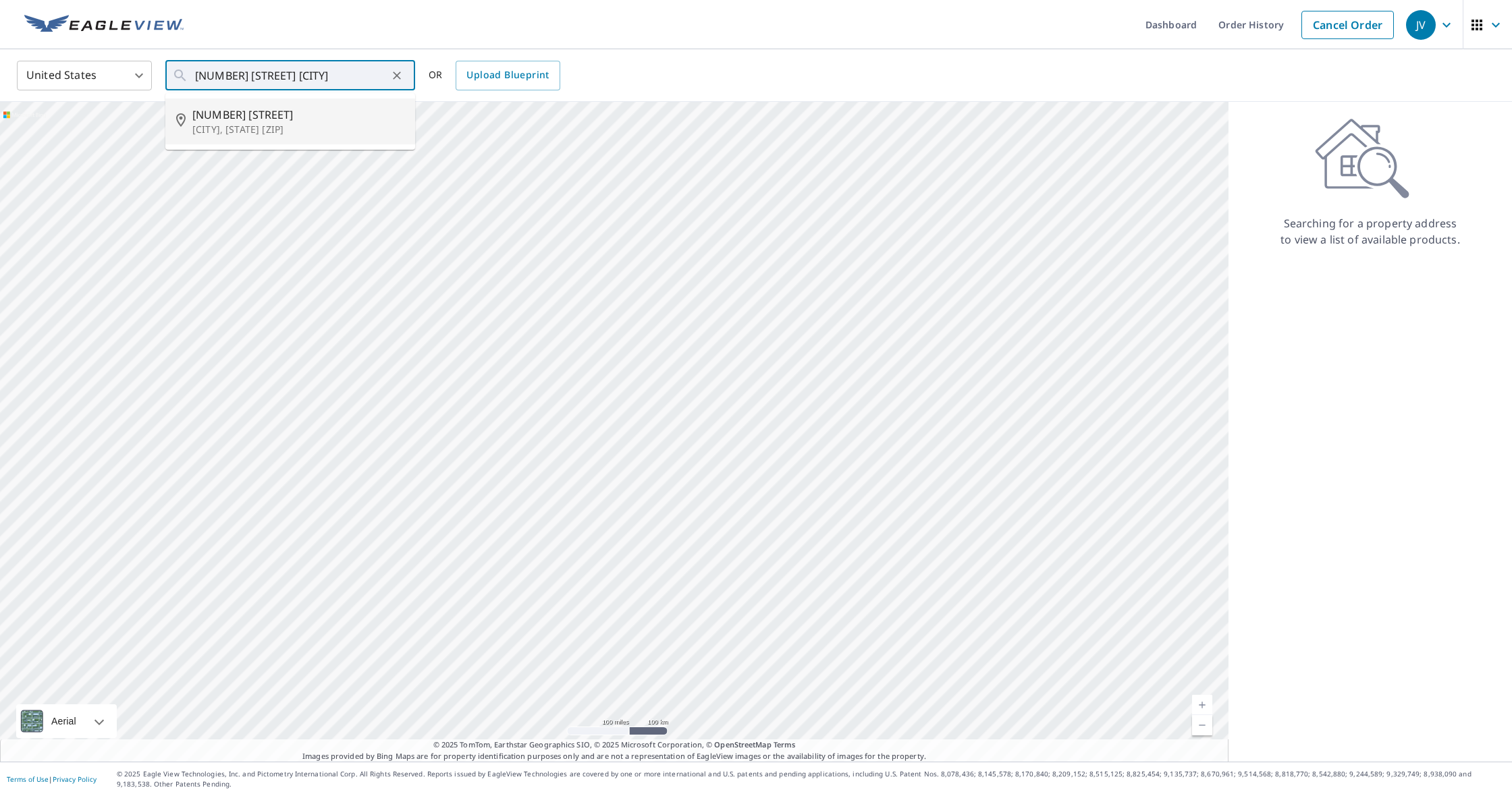 type on "[NUMBER] [STREET] [CITY], [STATE] [ZIP]" 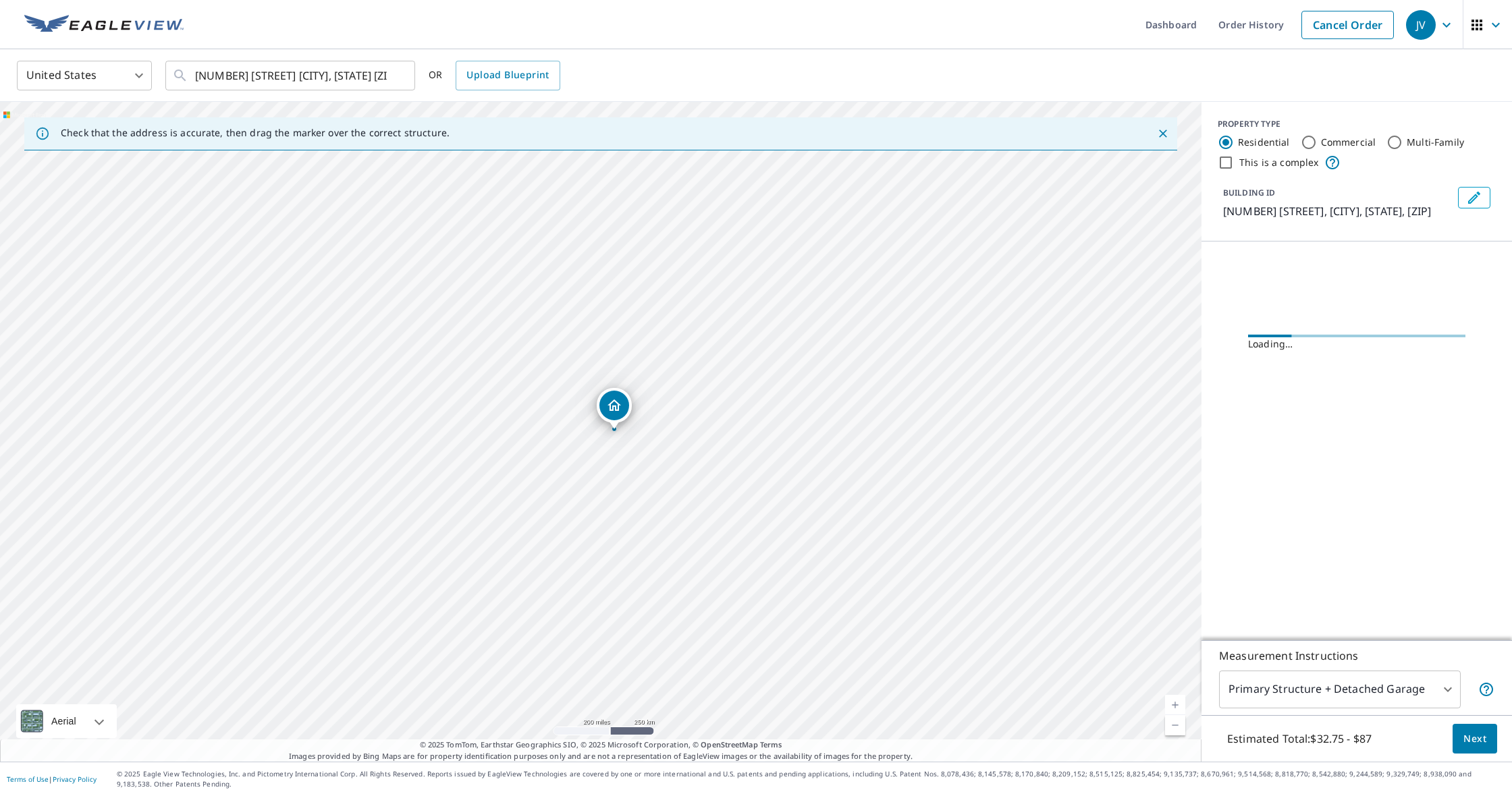 scroll, scrollTop: 0, scrollLeft: 0, axis: both 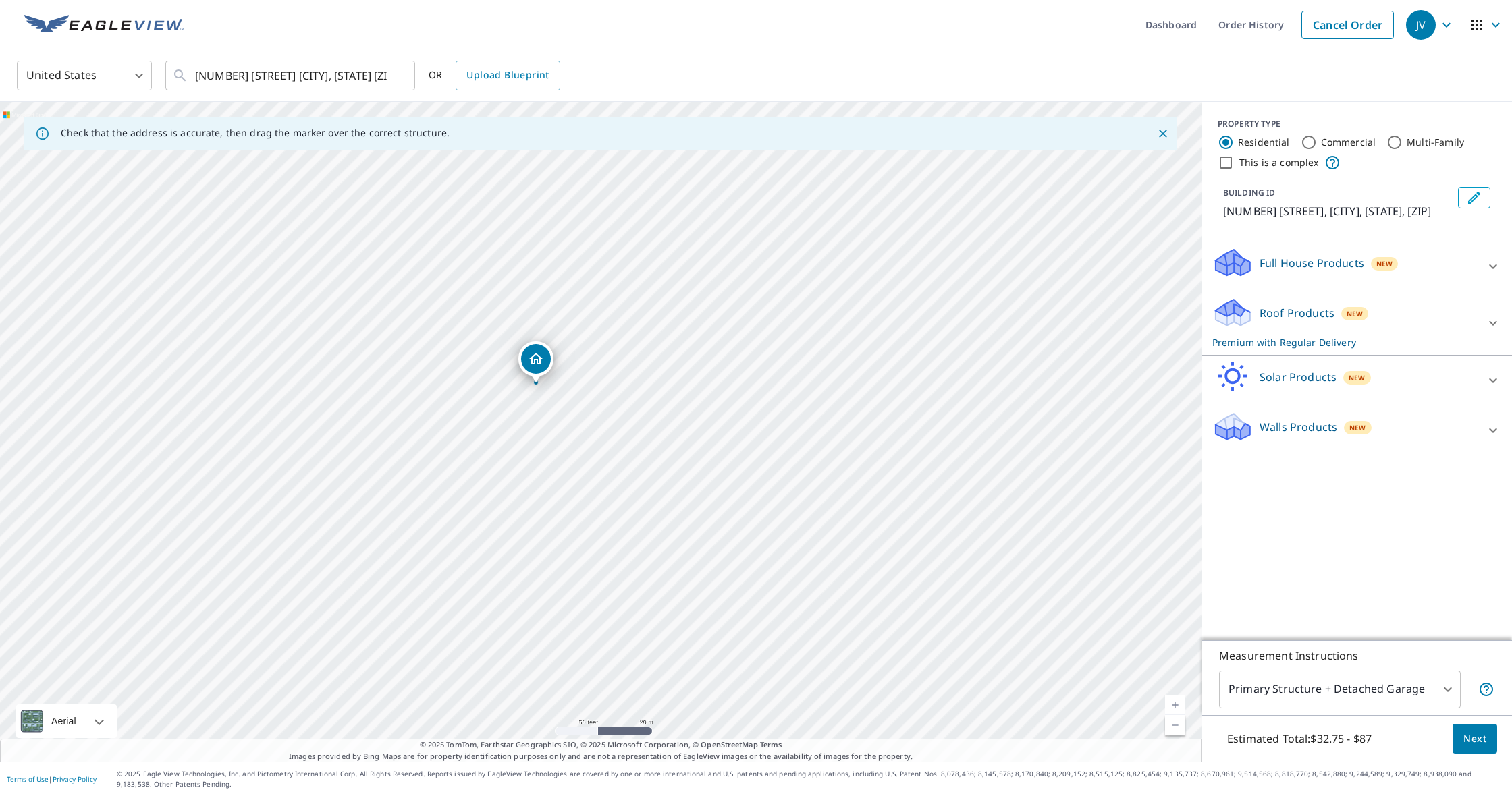 click on "Next" at bounding box center (1475, 739) 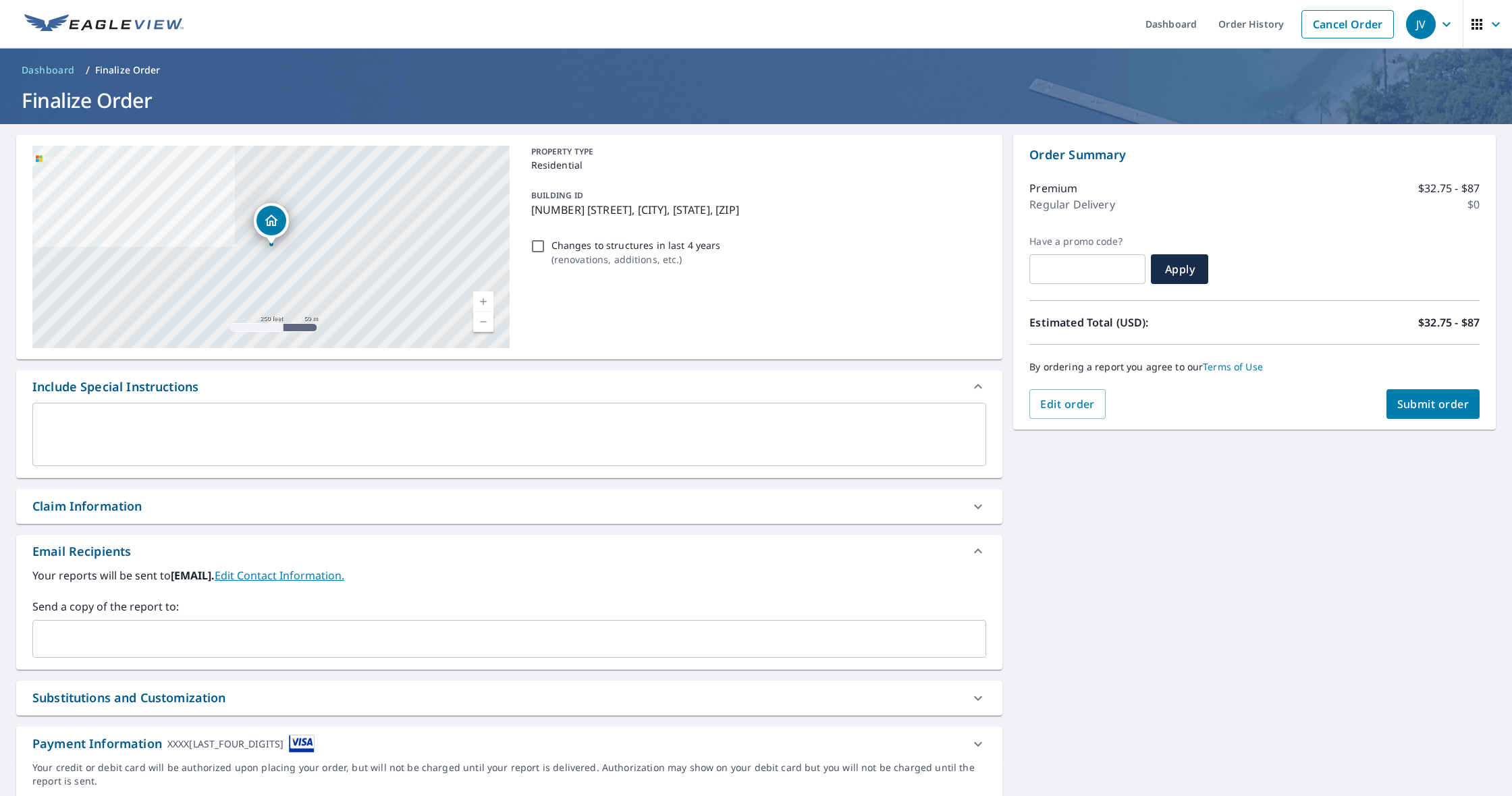 scroll, scrollTop: 3, scrollLeft: 0, axis: vertical 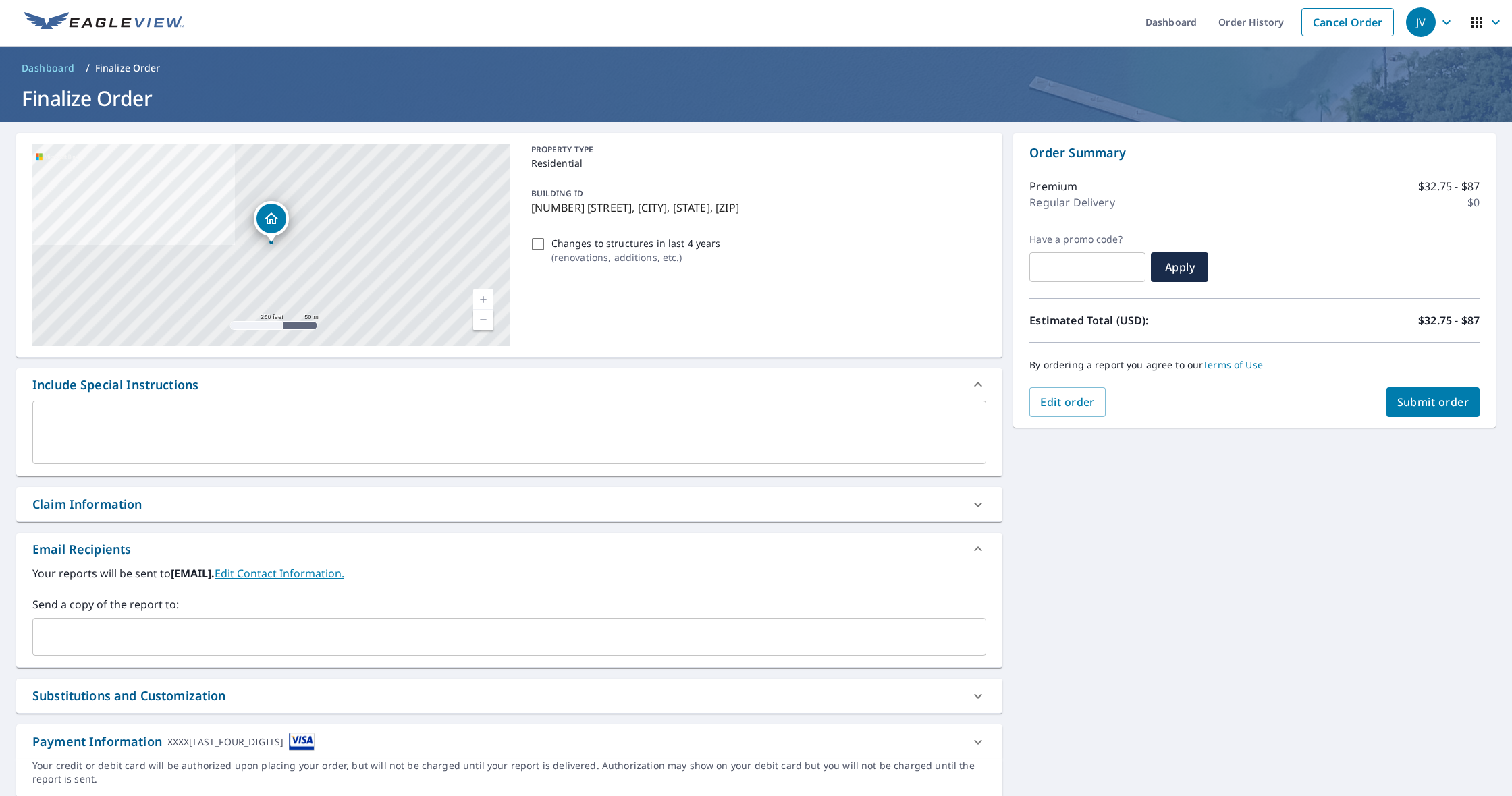 click on "Submit order" at bounding box center (1433, 402) 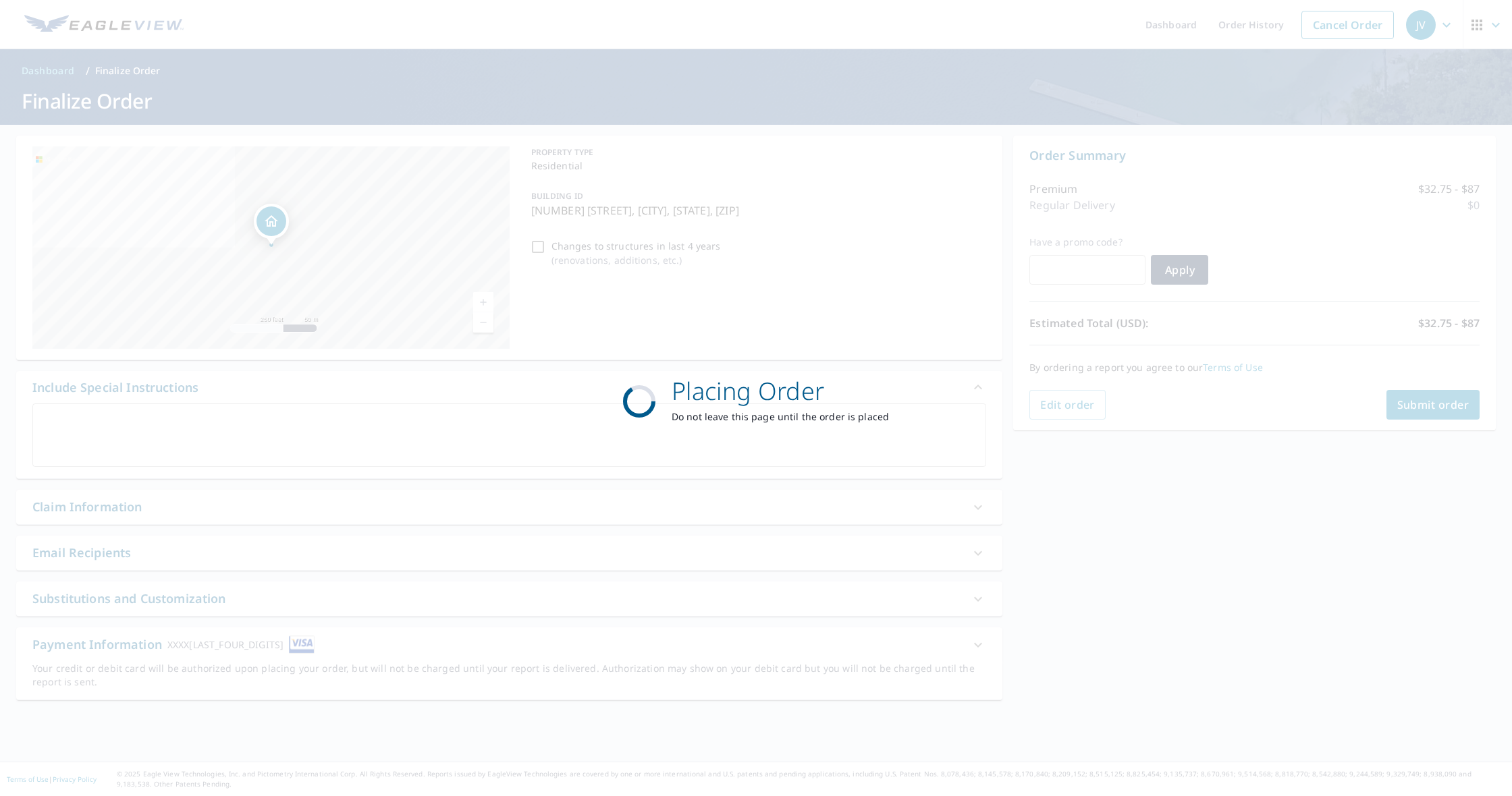 scroll, scrollTop: 0, scrollLeft: 0, axis: both 